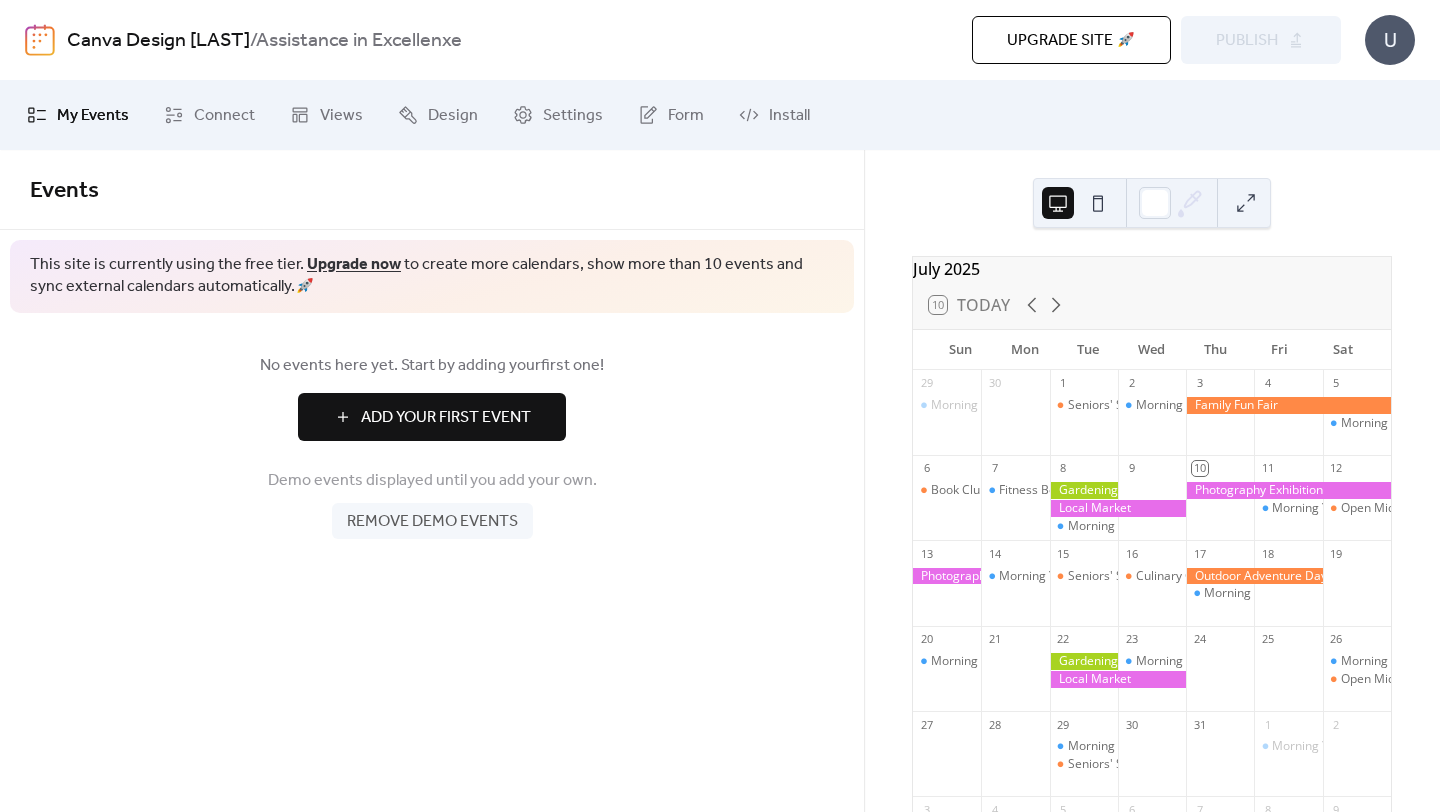 scroll, scrollTop: 0, scrollLeft: 0, axis: both 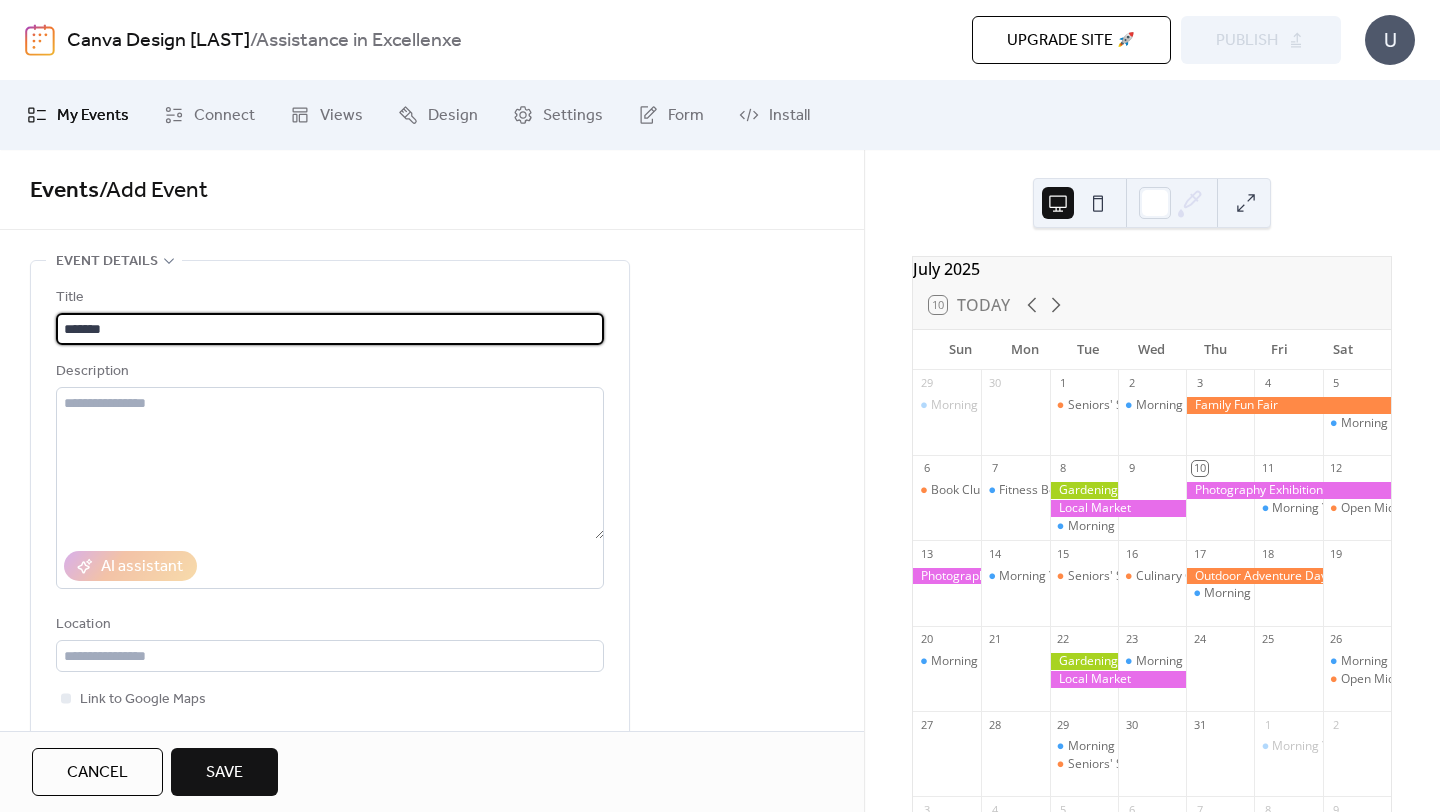 type on "*******" 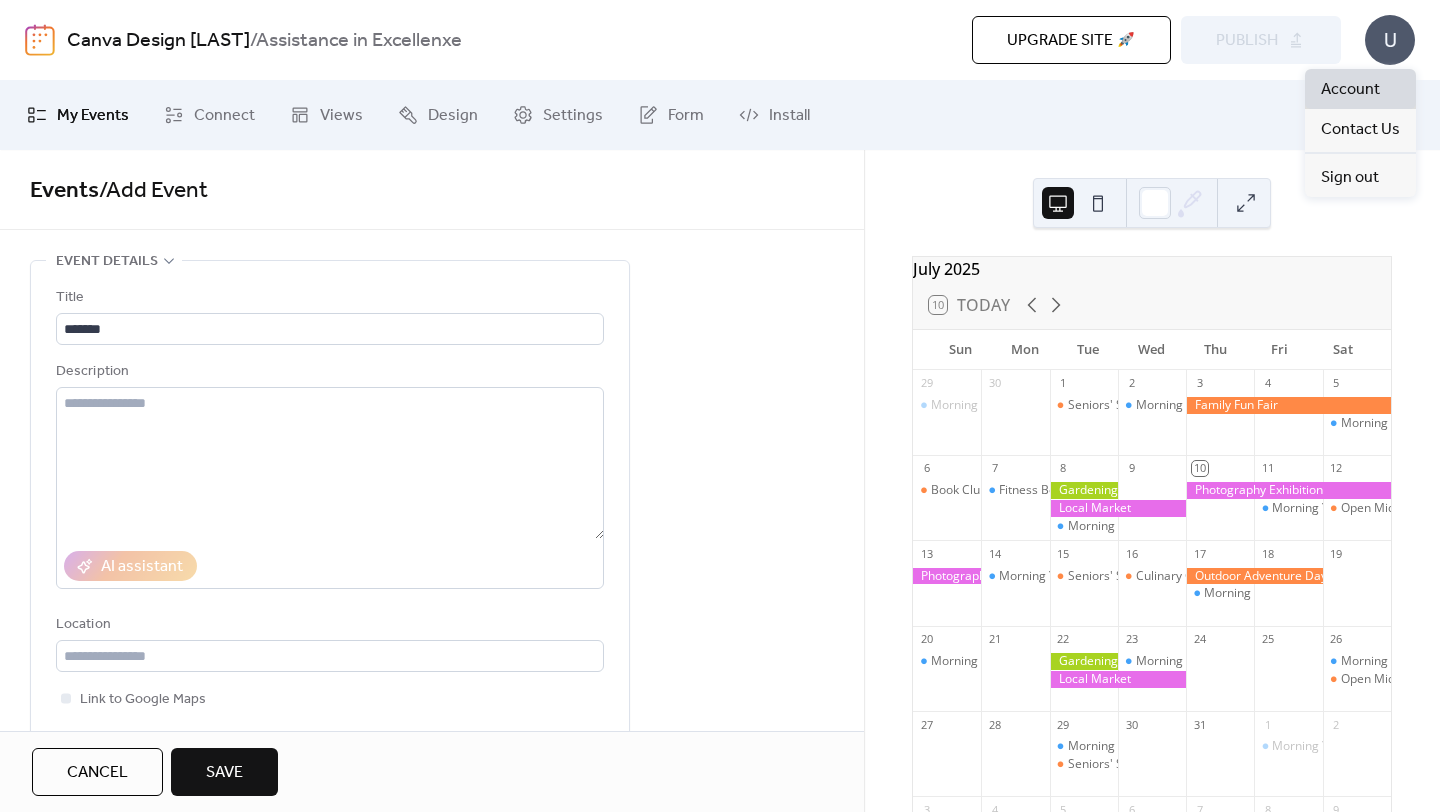 click on "Account" at bounding box center [1350, 90] 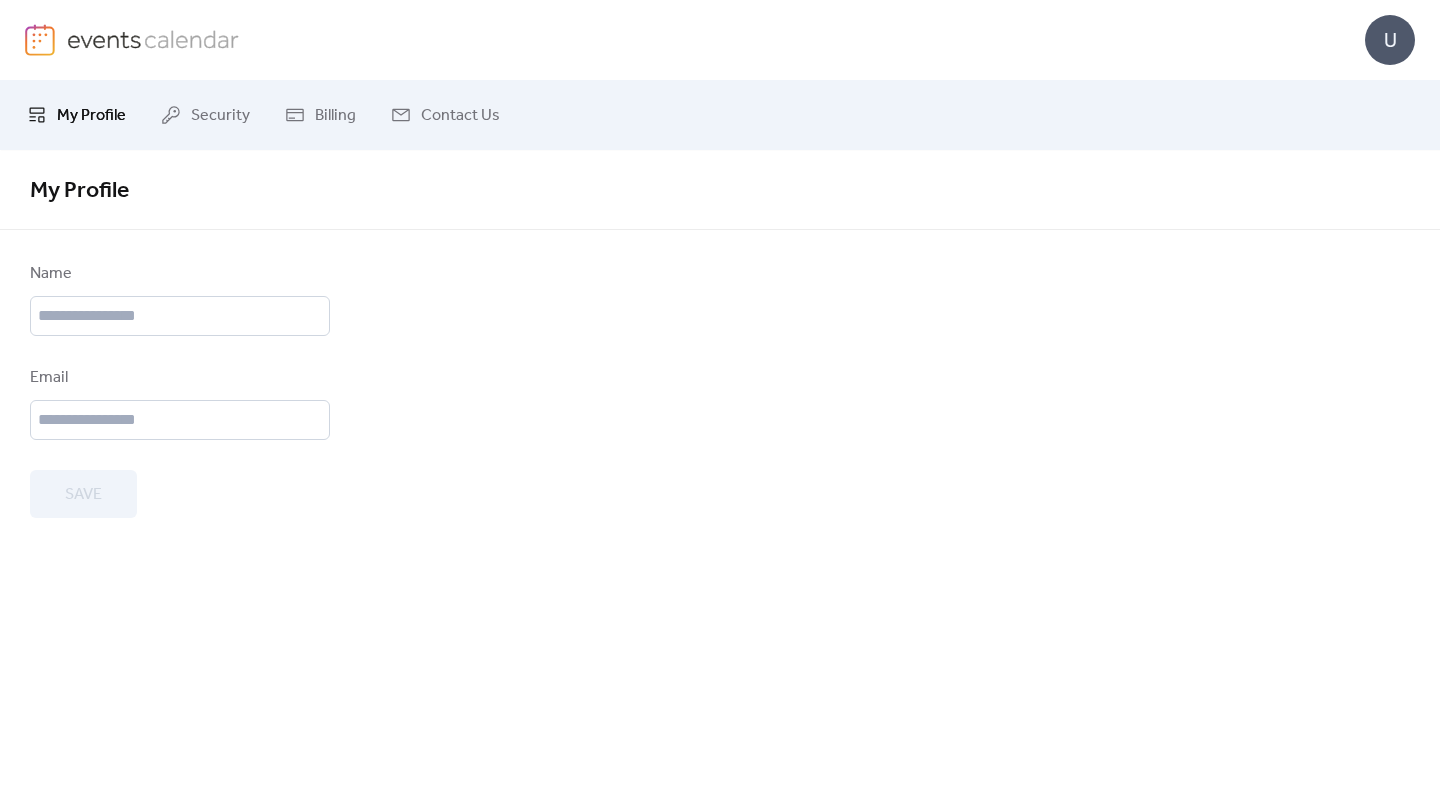 click on "My Profile" at bounding box center (91, 116) 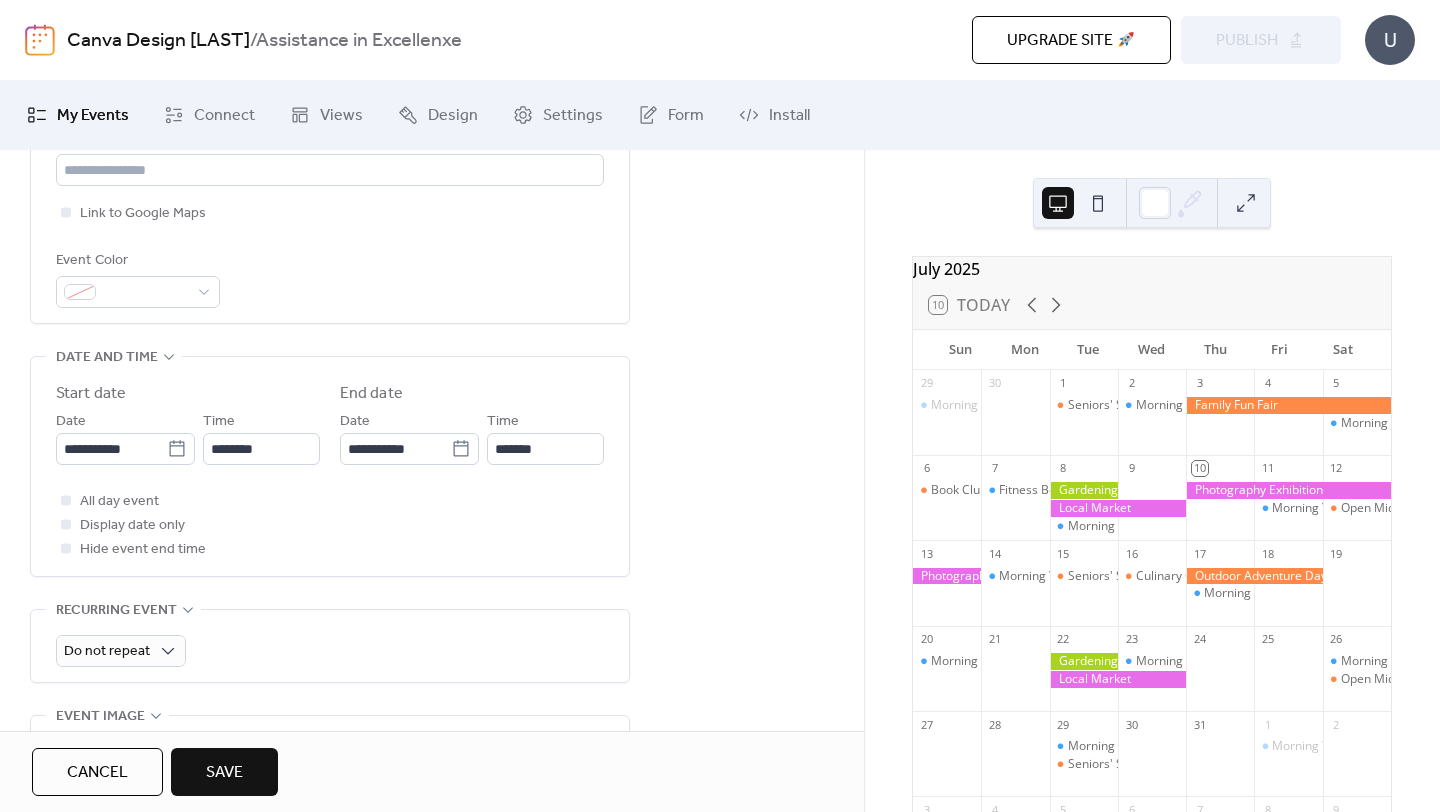 scroll, scrollTop: 492, scrollLeft: 0, axis: vertical 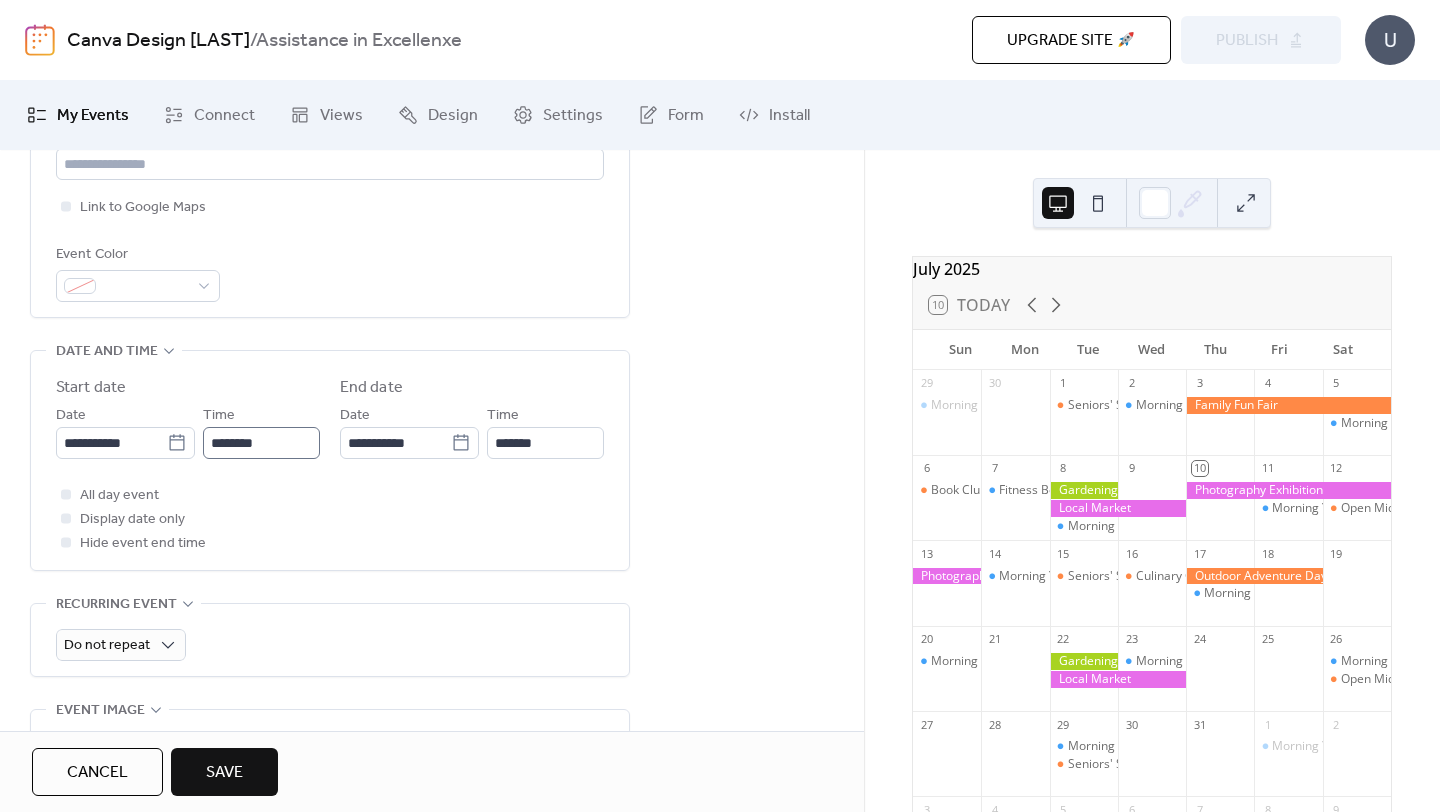 type on "**********" 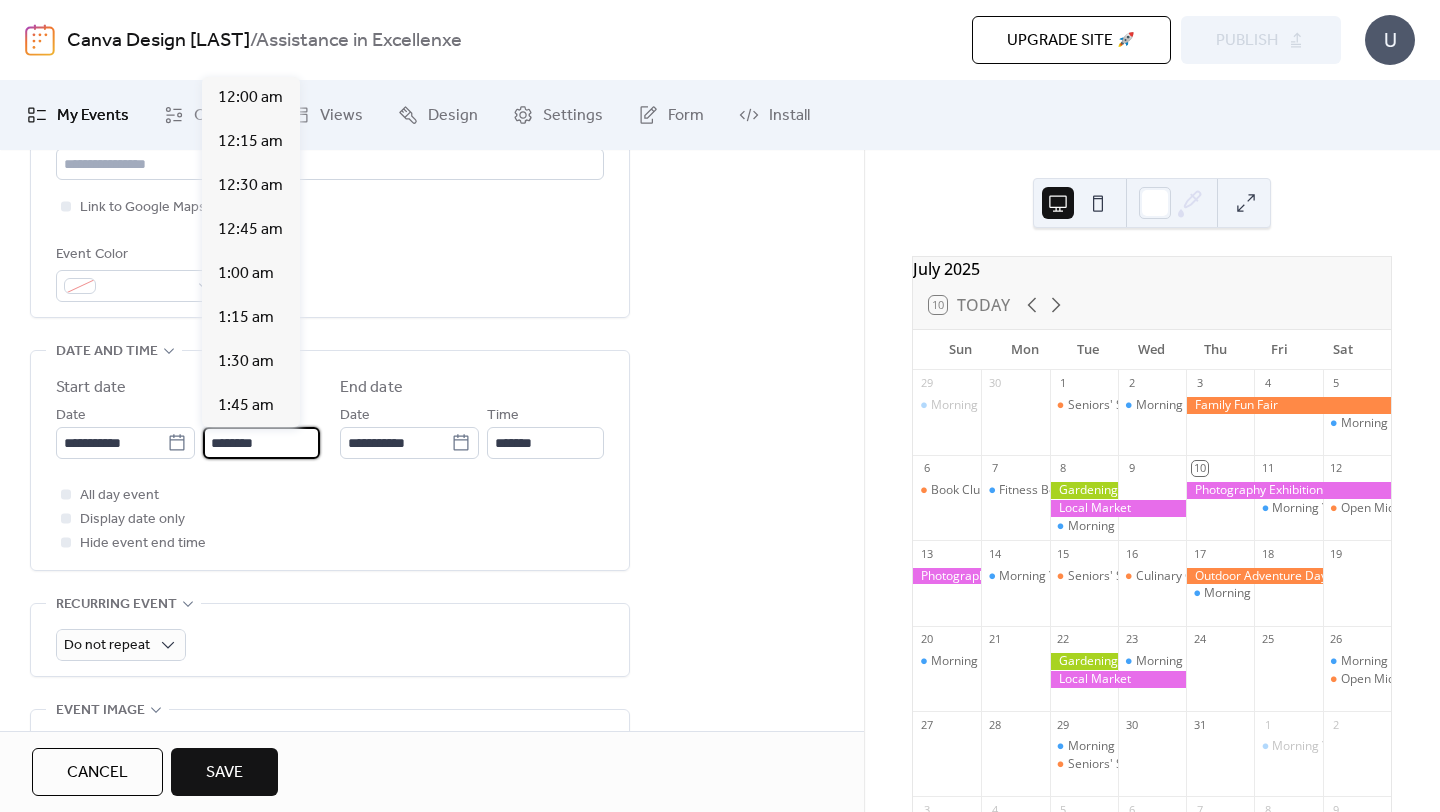 click on "********" at bounding box center (261, 443) 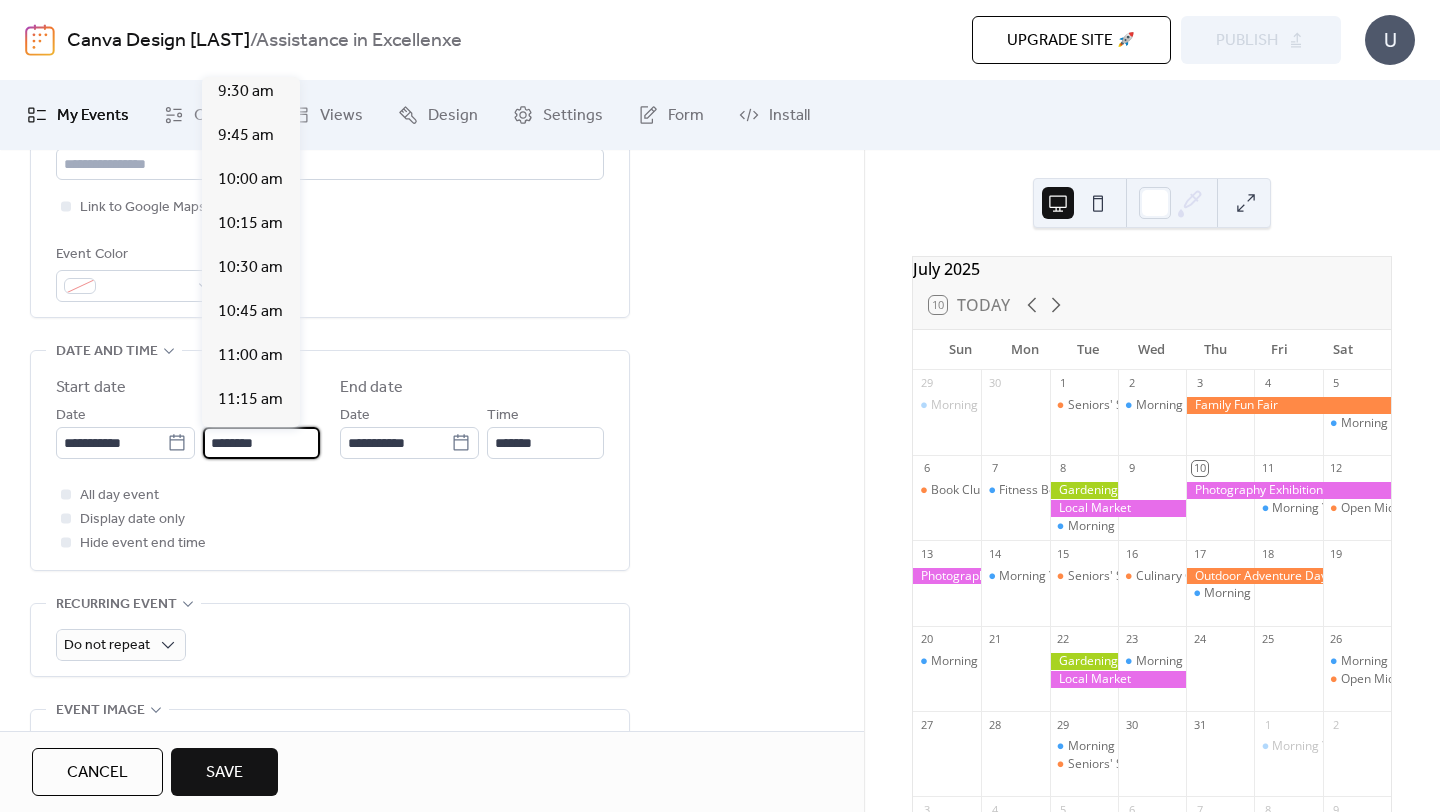 scroll, scrollTop: 1642, scrollLeft: 0, axis: vertical 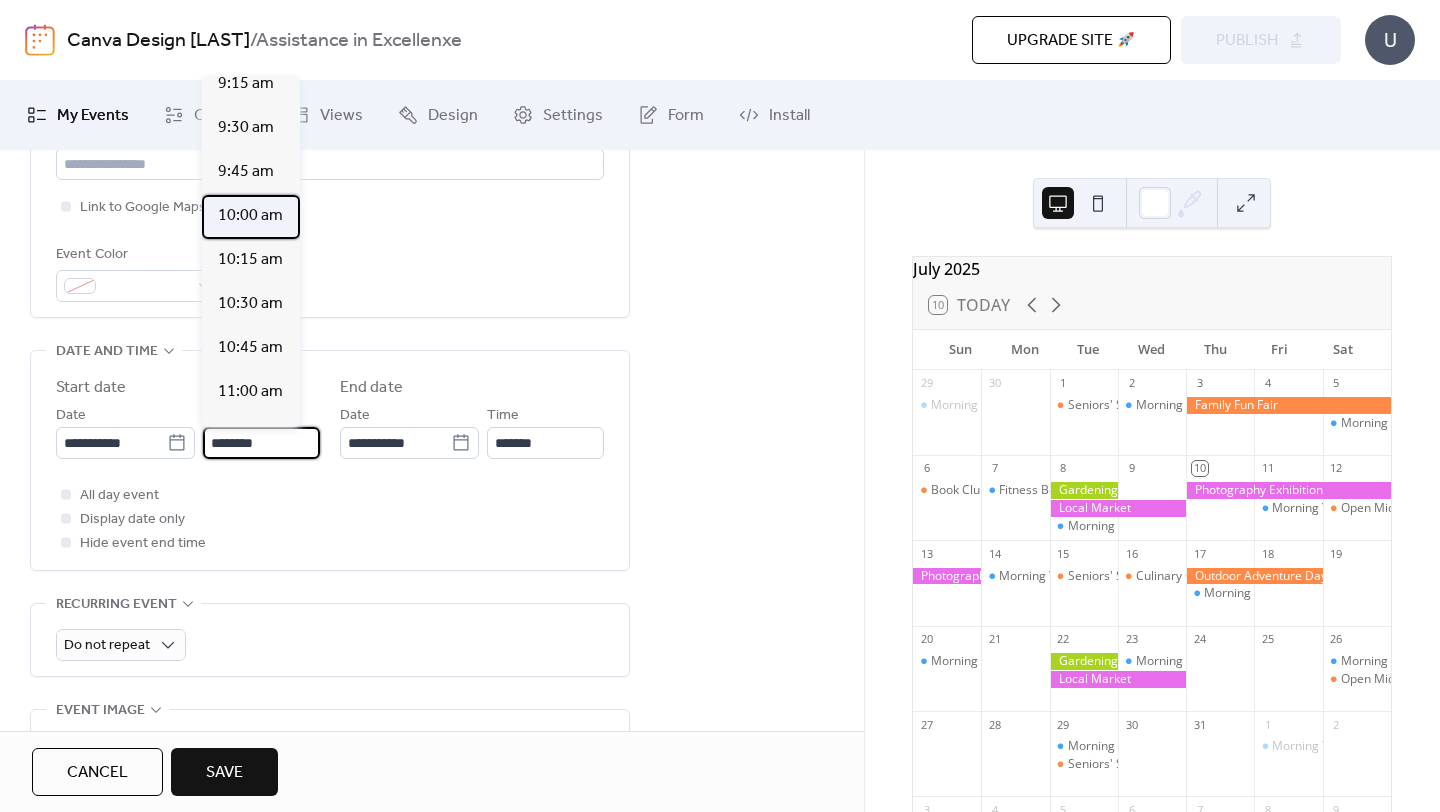 click on "10:00 am" at bounding box center [250, 216] 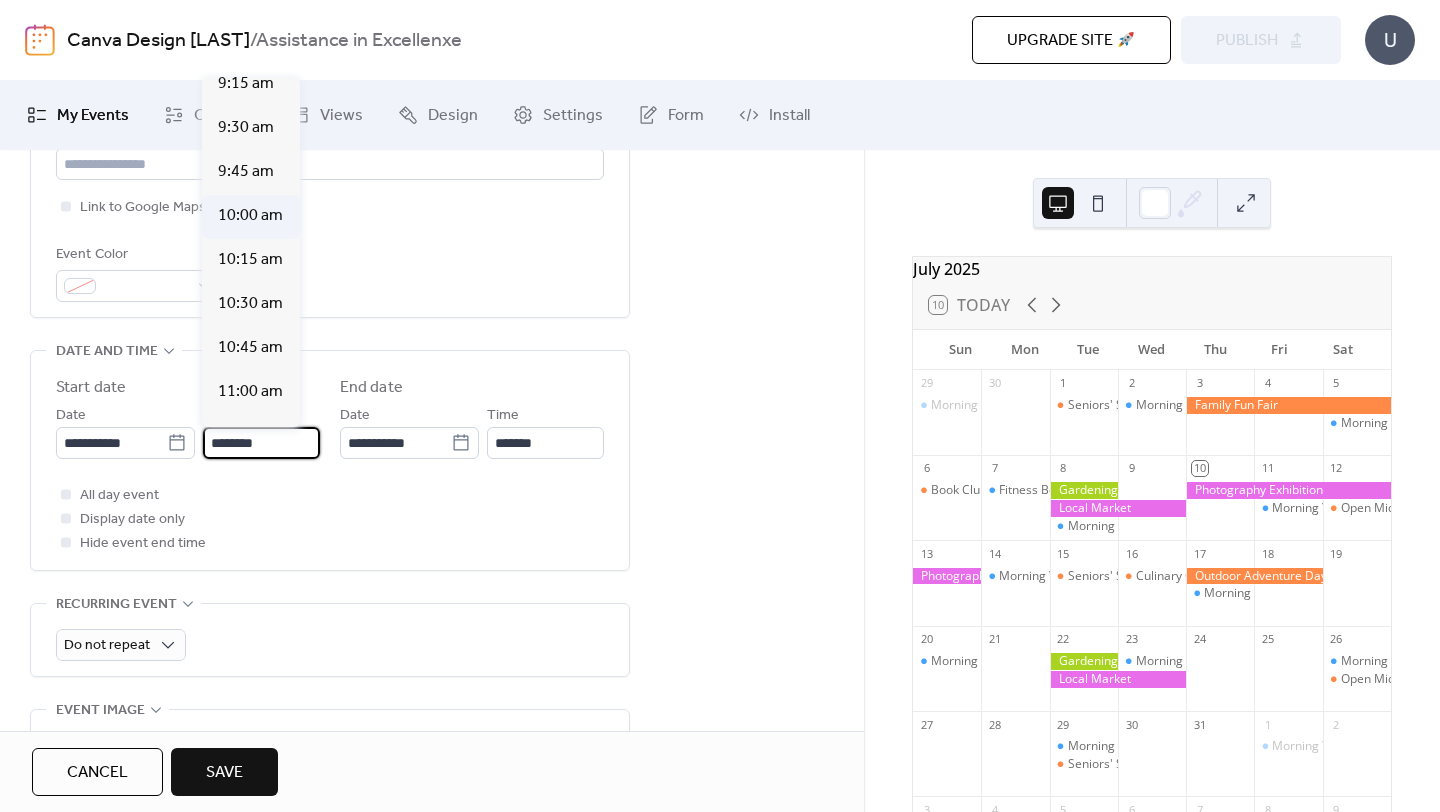 type on "********" 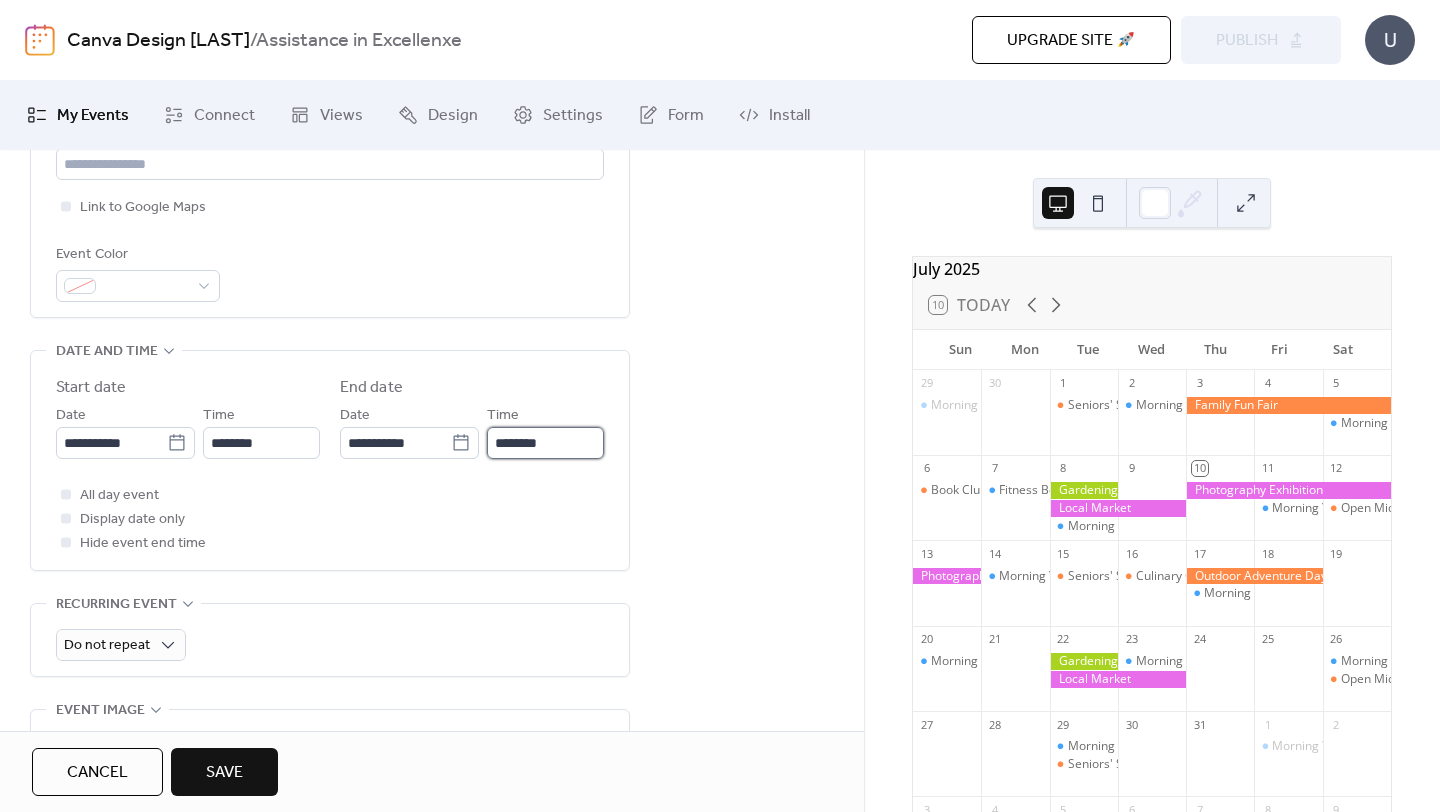 click on "********" at bounding box center [545, 443] 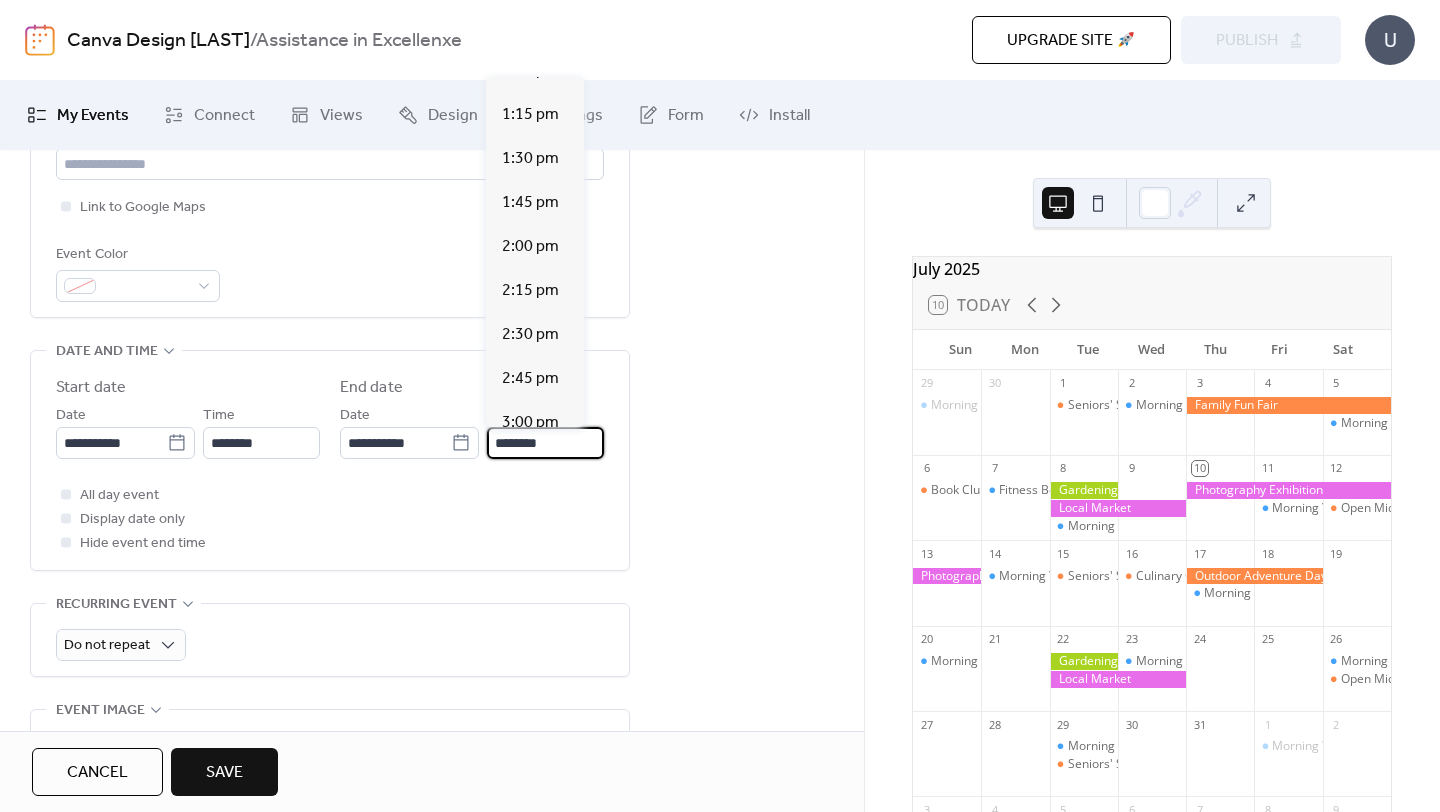 scroll, scrollTop: 515, scrollLeft: 0, axis: vertical 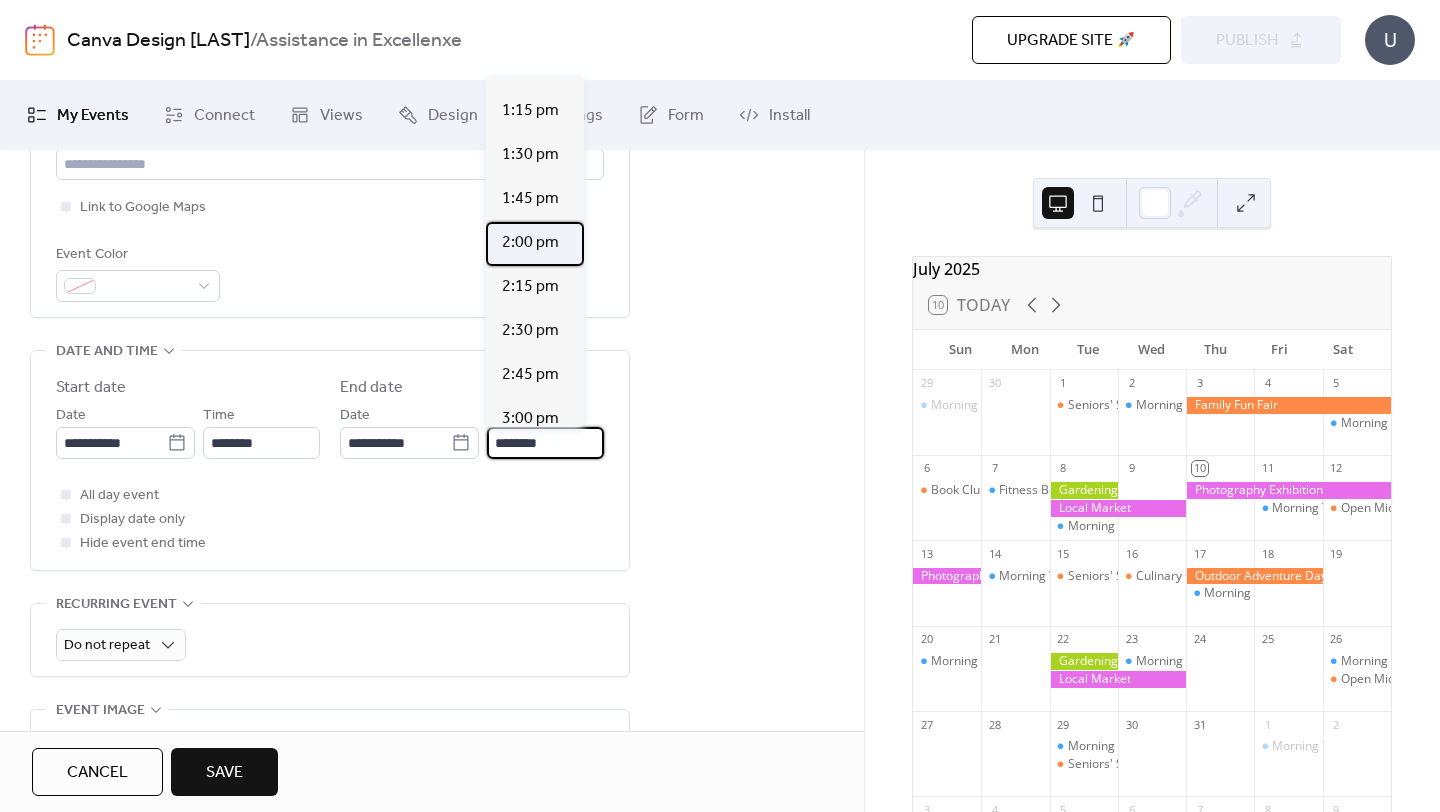click on "2:00 pm" at bounding box center (535, 244) 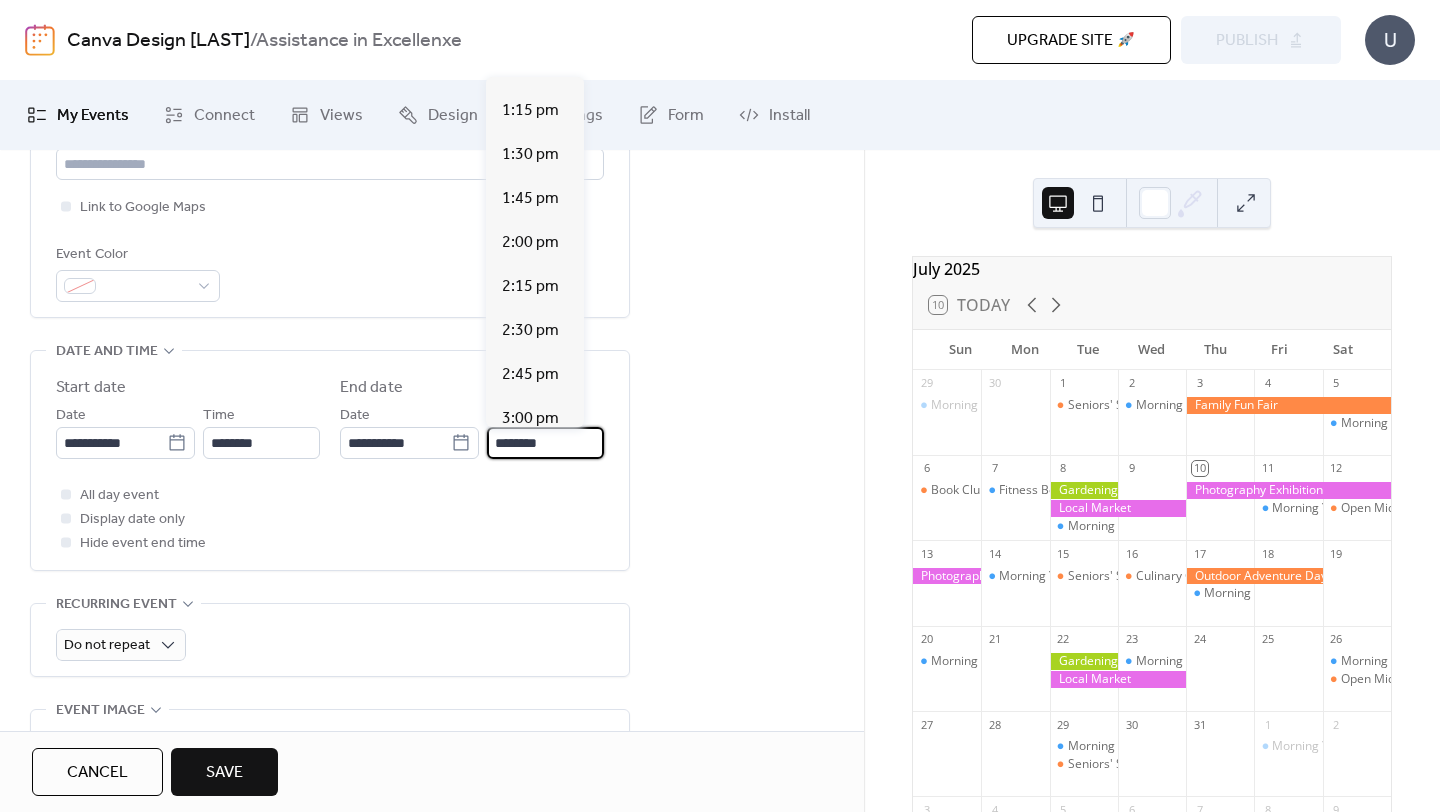 type on "*******" 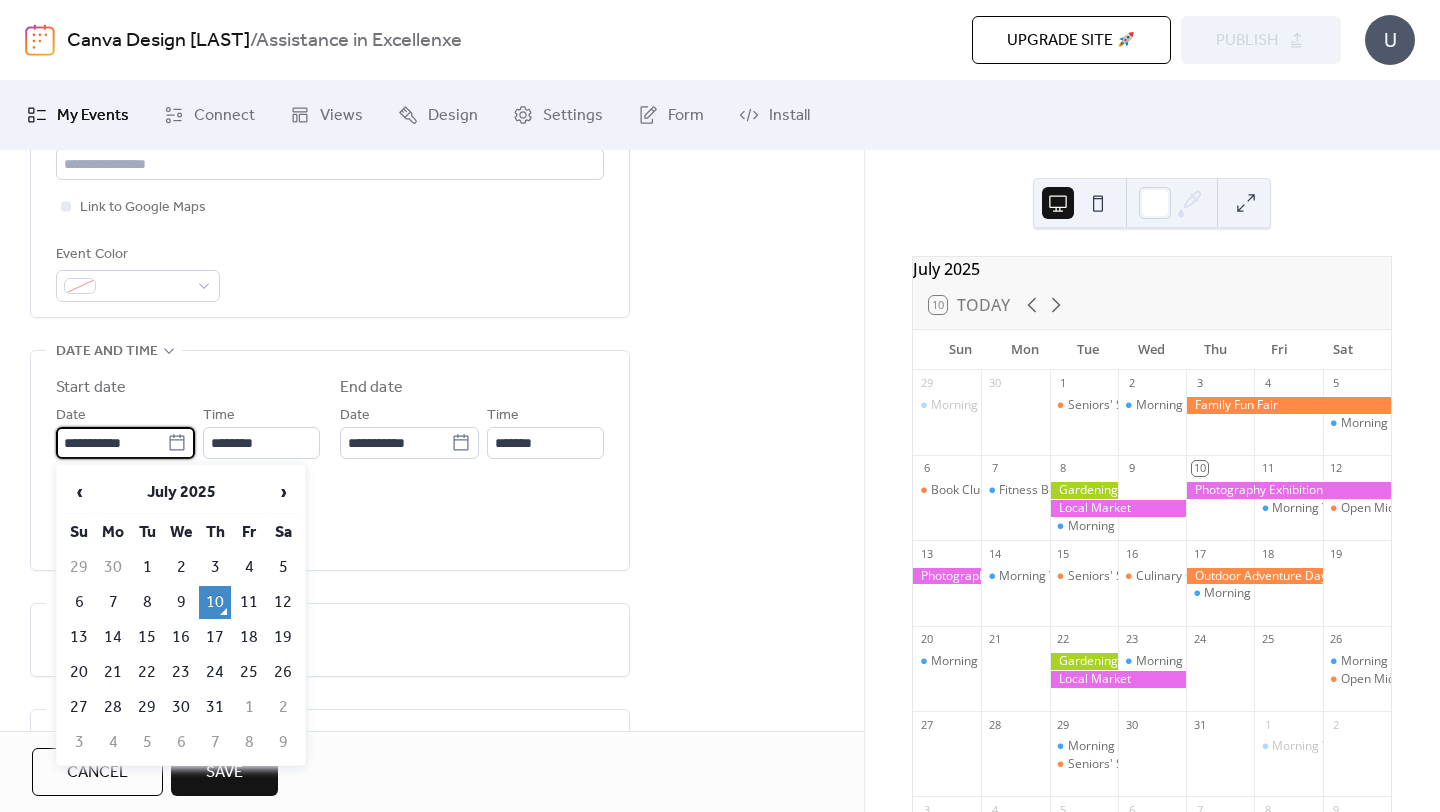 click on "**********" at bounding box center (111, 443) 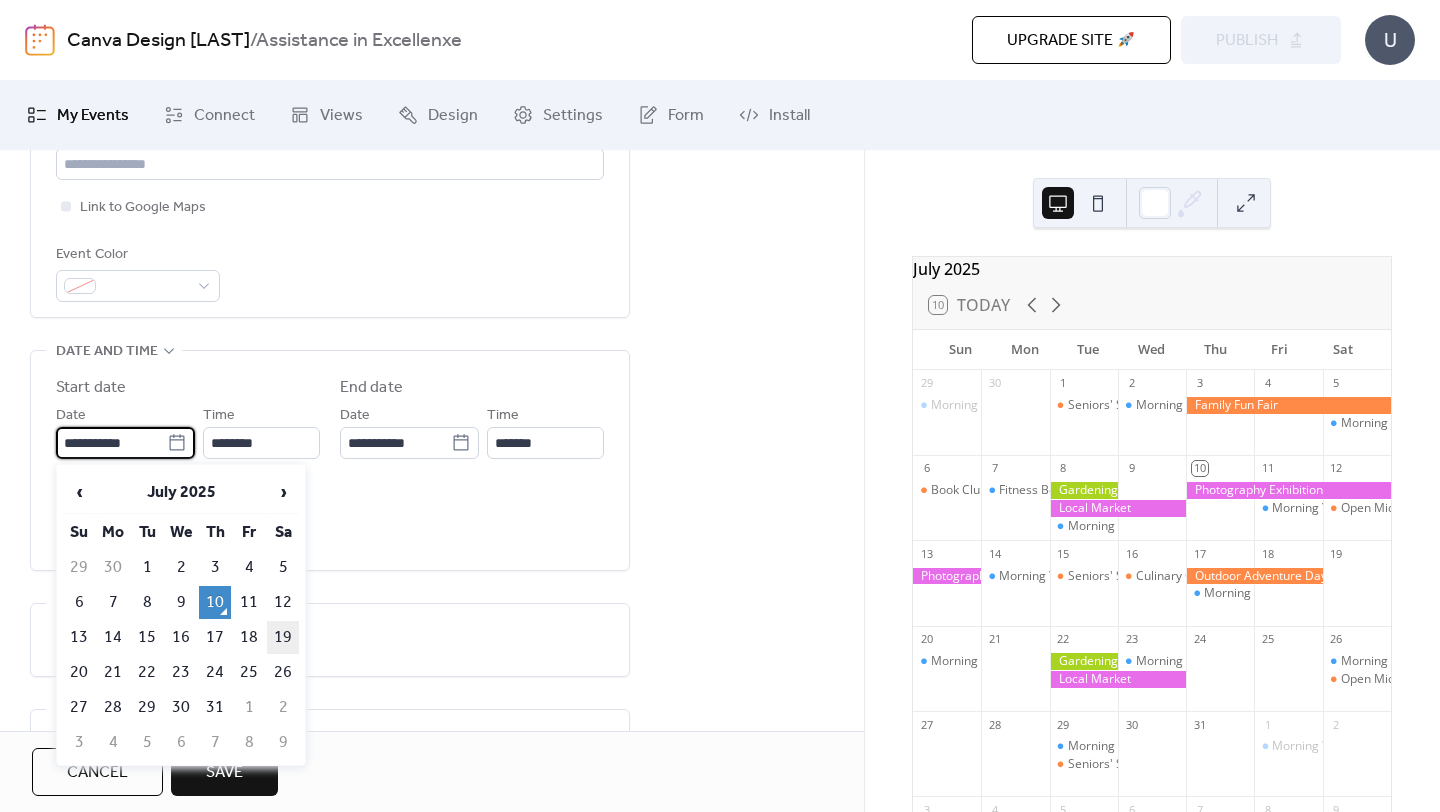 click on "19" at bounding box center [283, 637] 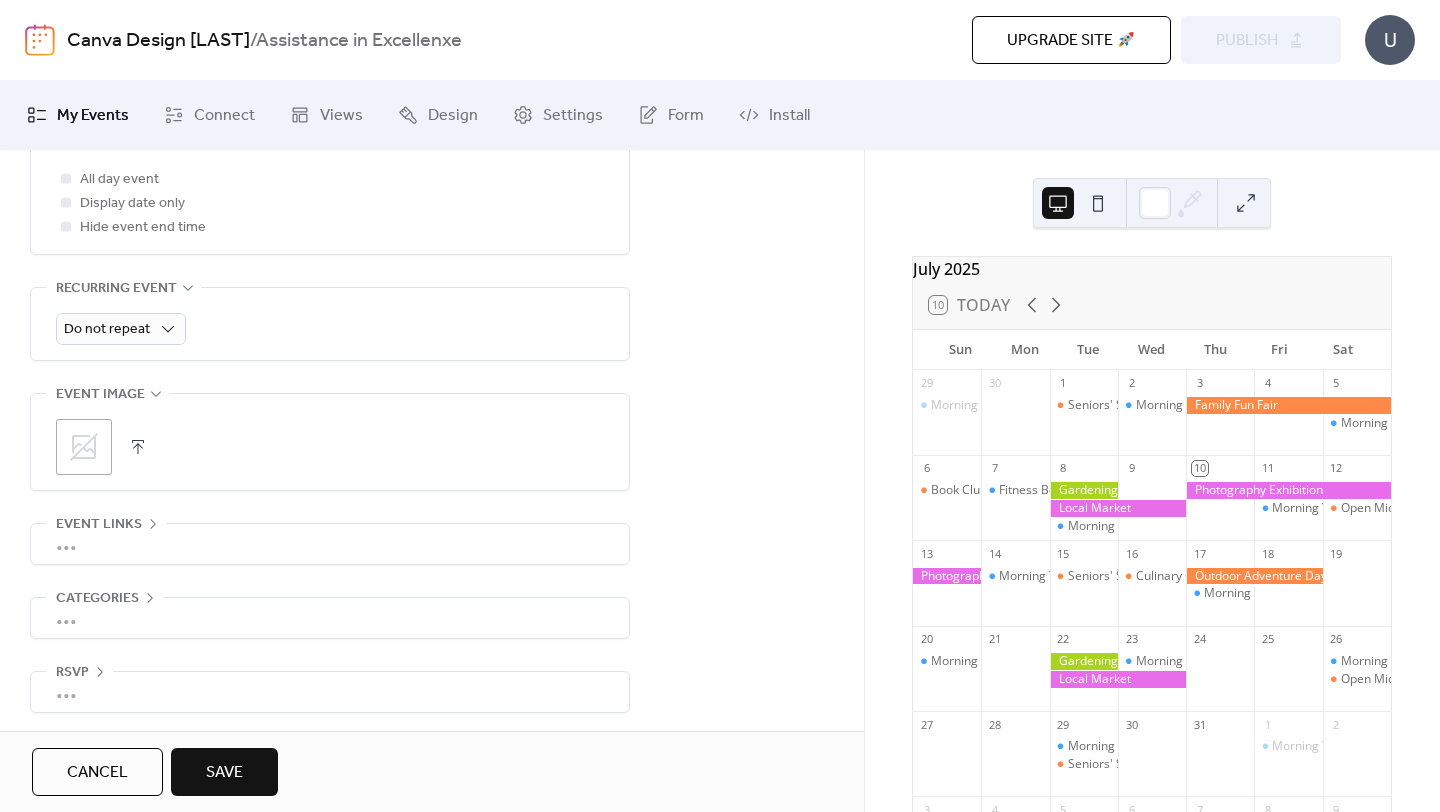 scroll, scrollTop: 814, scrollLeft: 0, axis: vertical 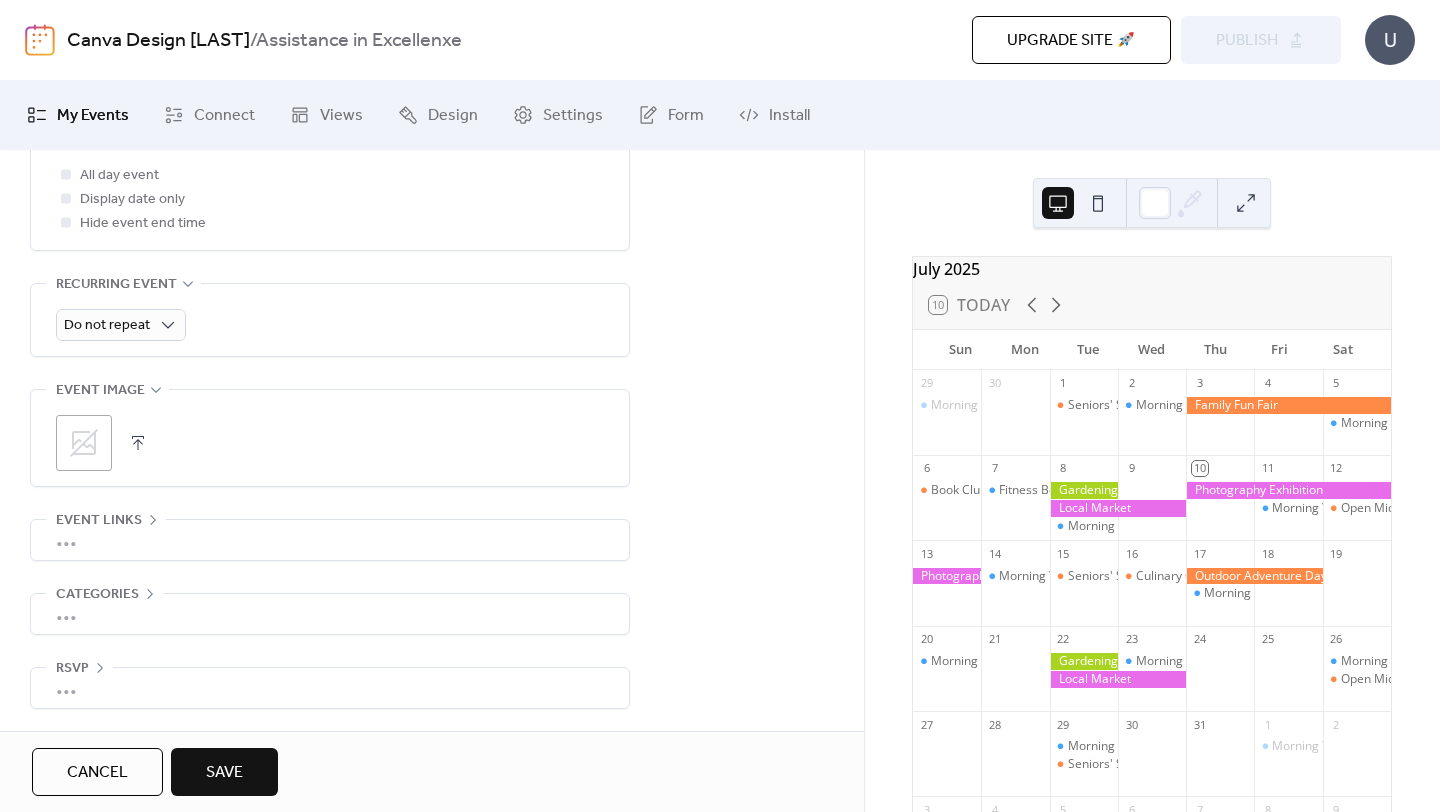 click on "Save" at bounding box center [224, 773] 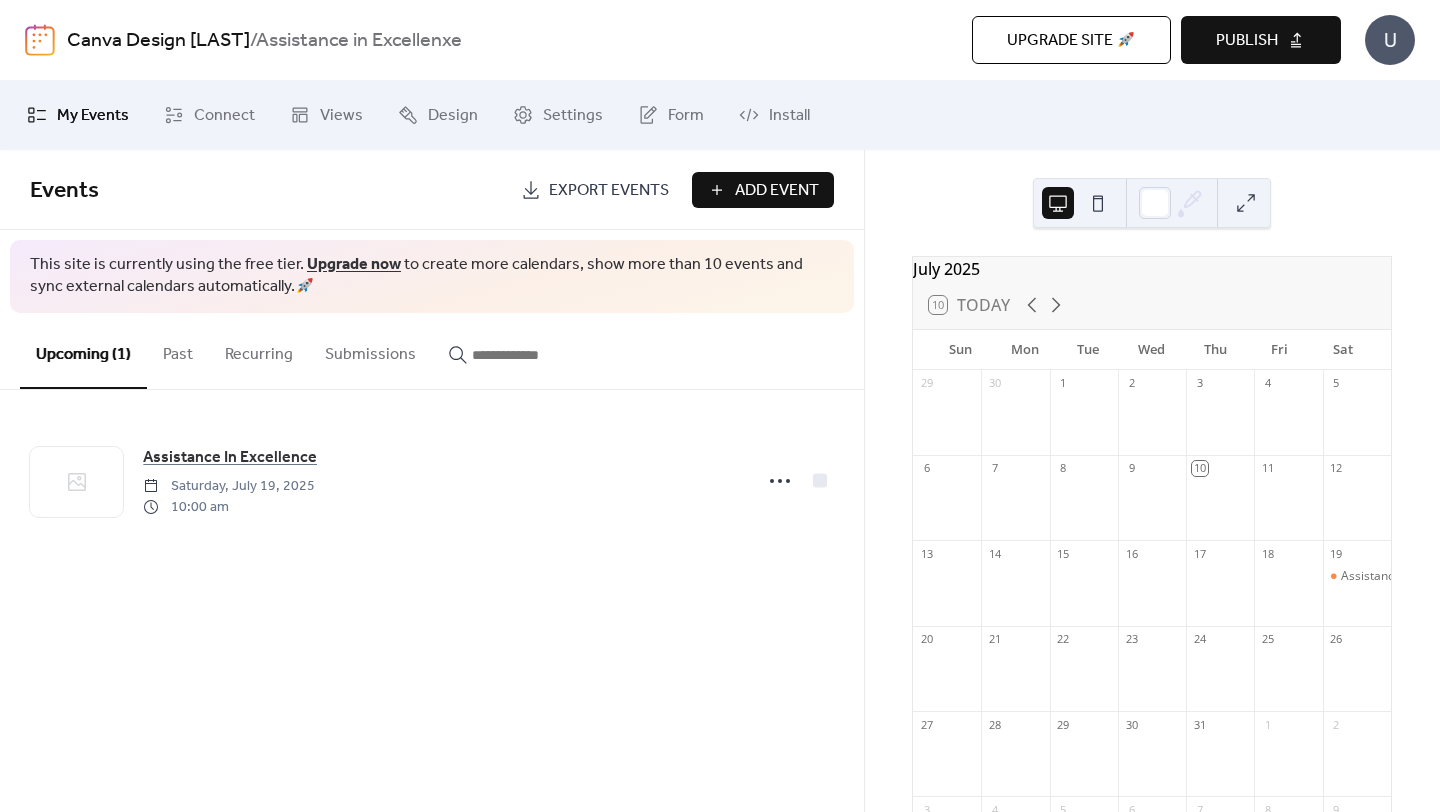 click on "Publish" at bounding box center (1247, 41) 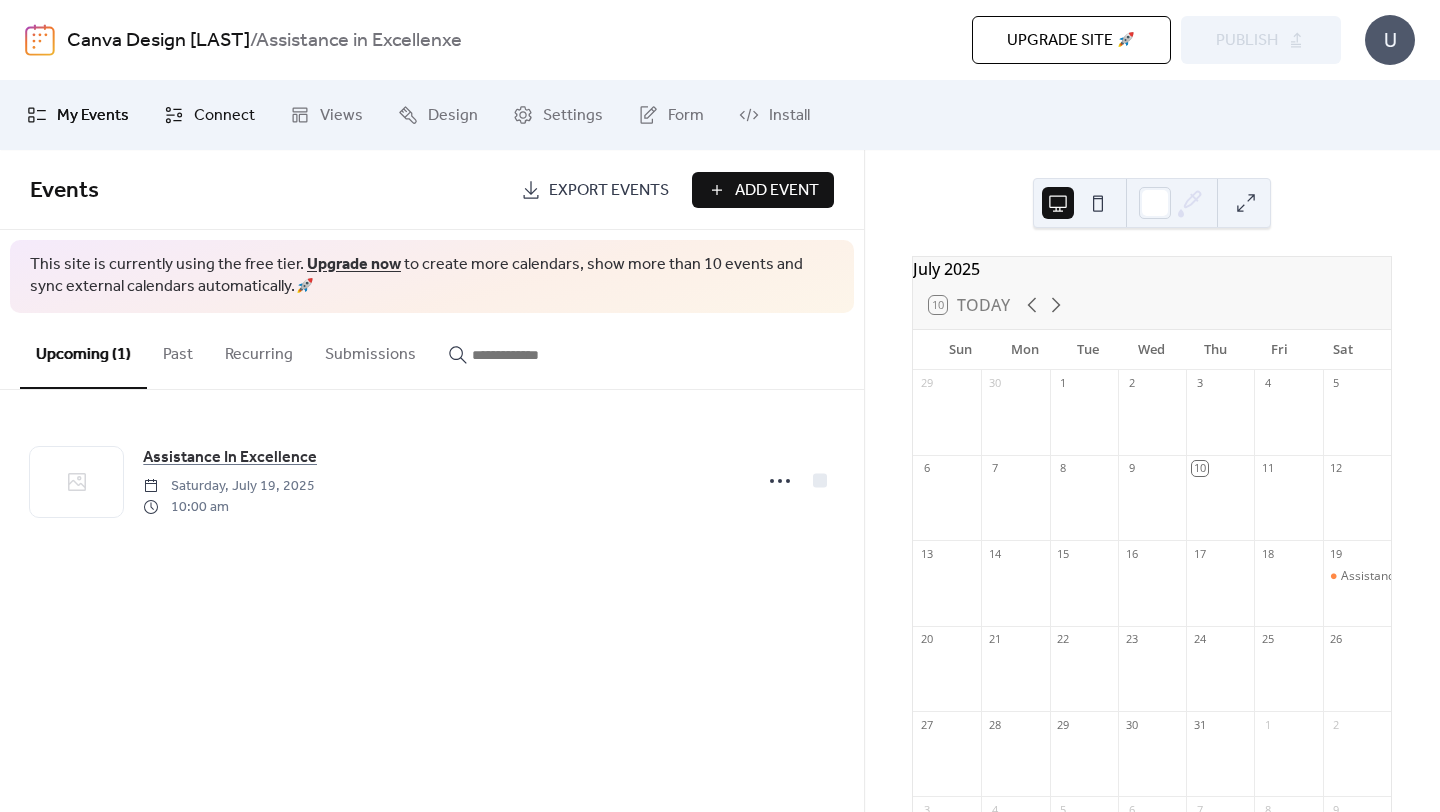 click on "Connect" at bounding box center [224, 116] 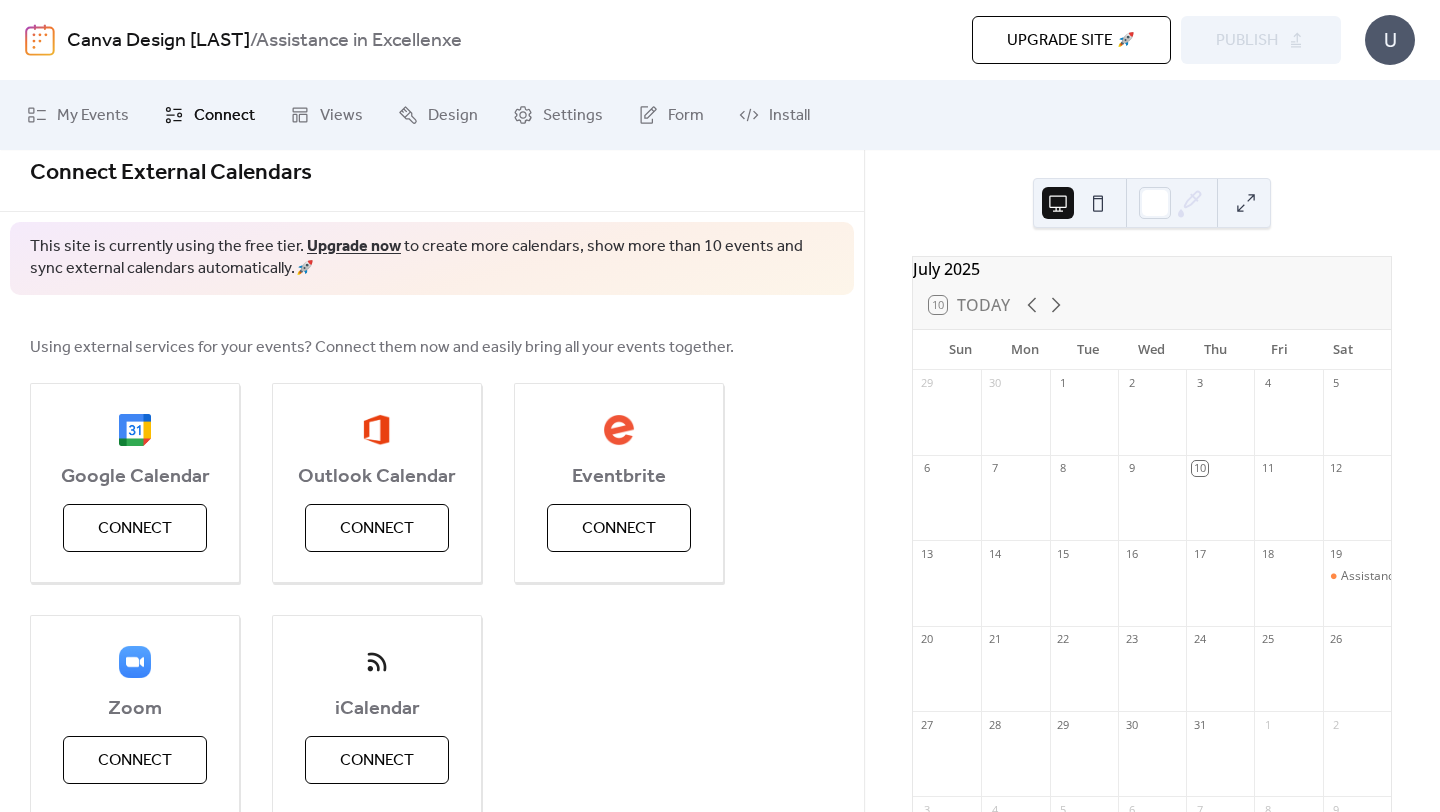 scroll, scrollTop: 7, scrollLeft: 0, axis: vertical 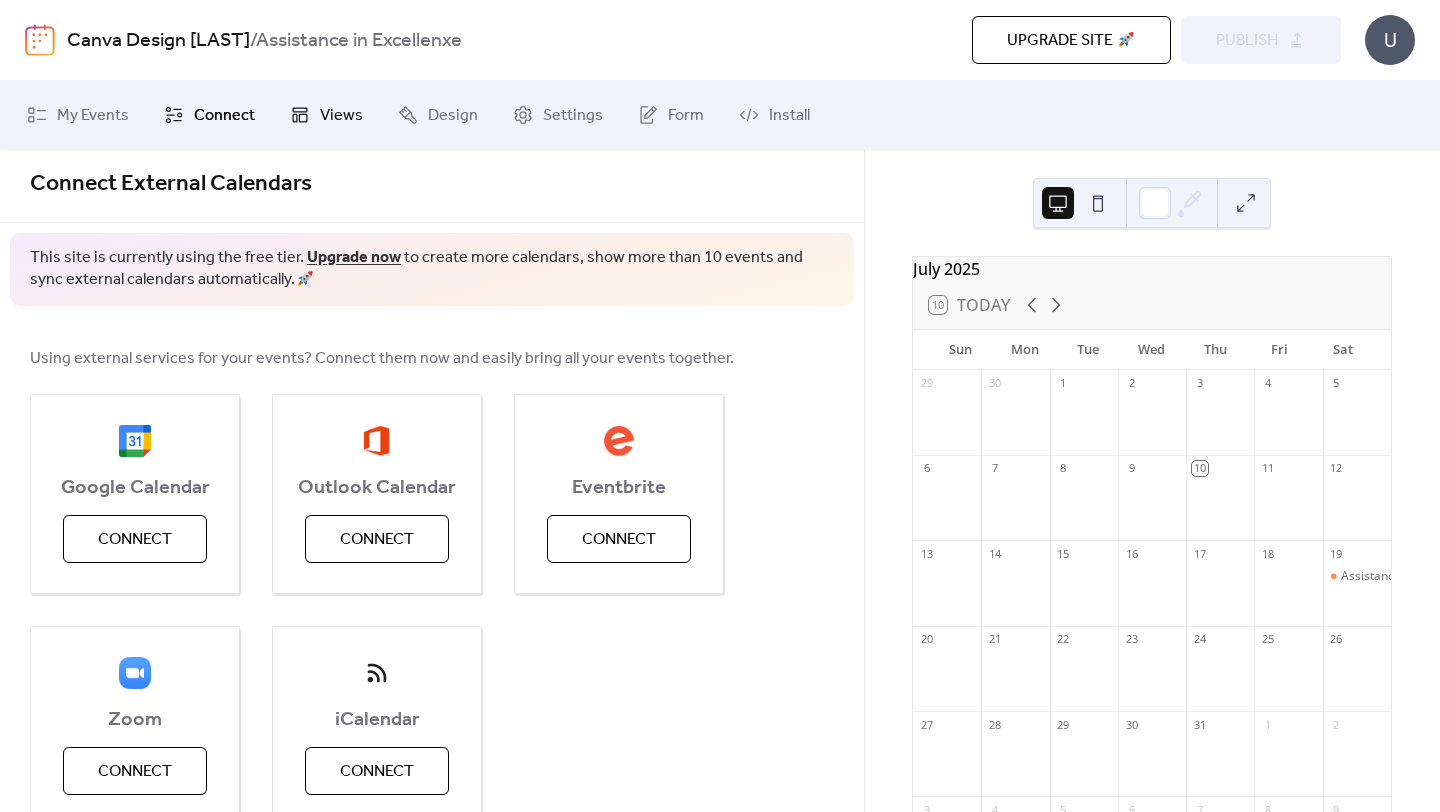 click on "Views" at bounding box center (326, 115) 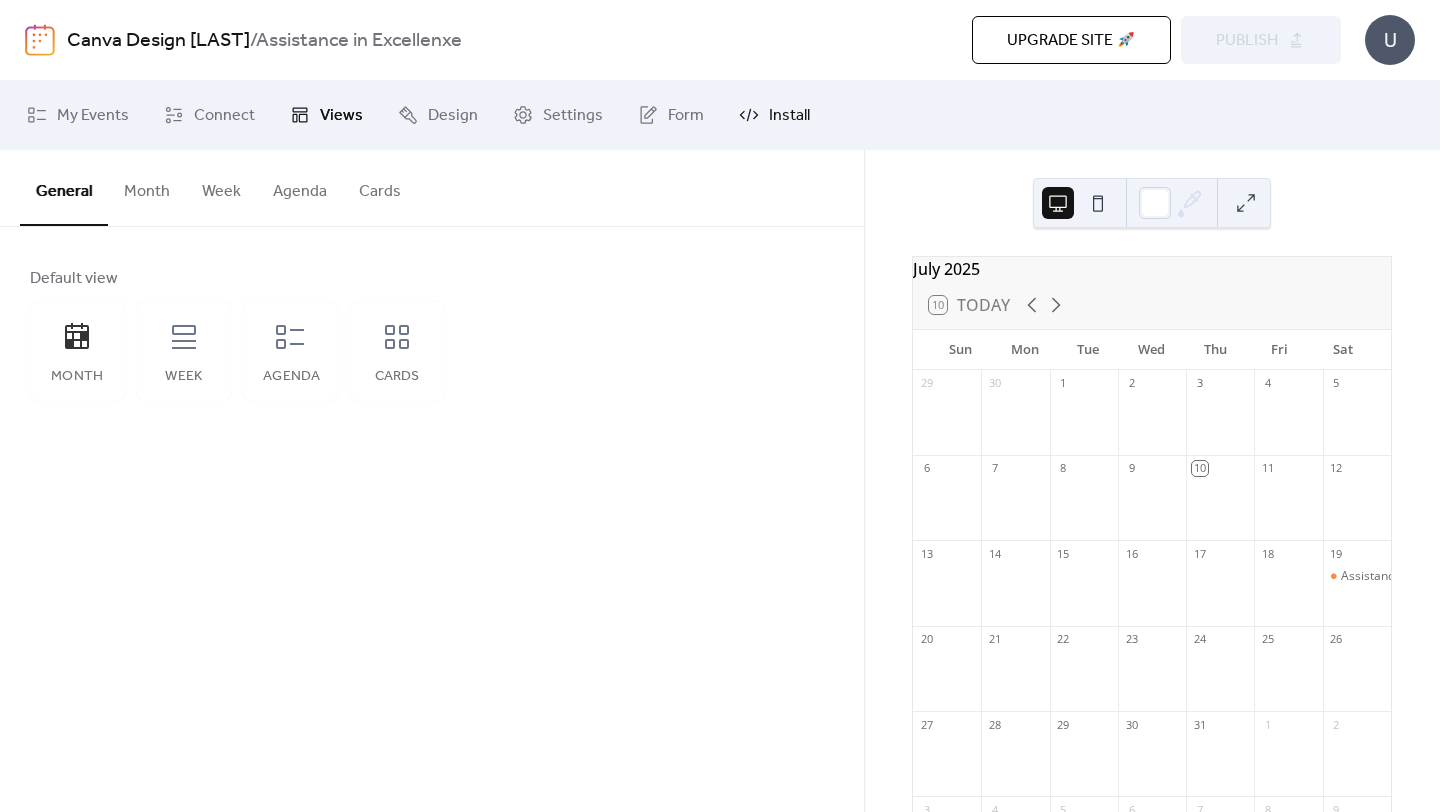 click on "Install" at bounding box center [789, 116] 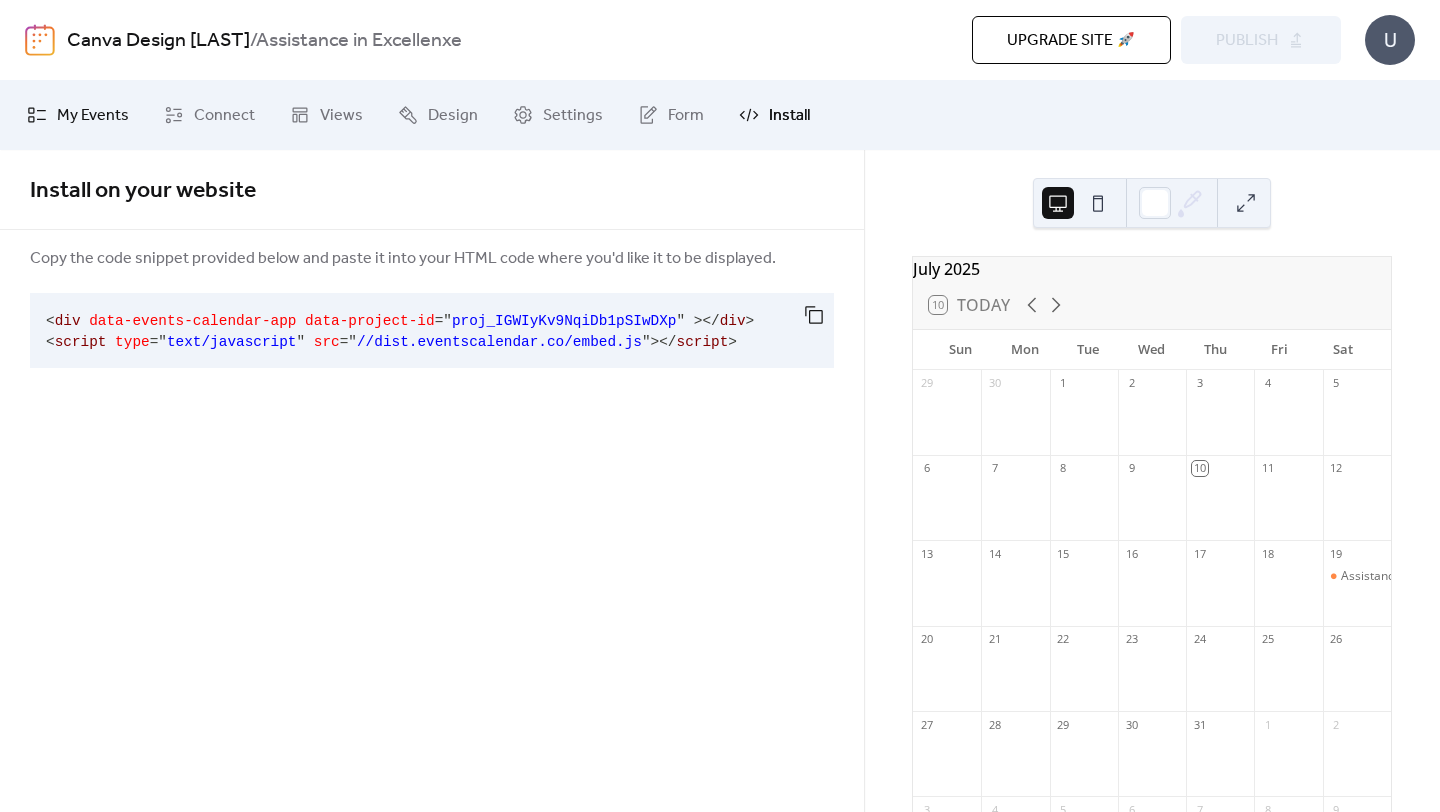 click on "My Events" at bounding box center [93, 116] 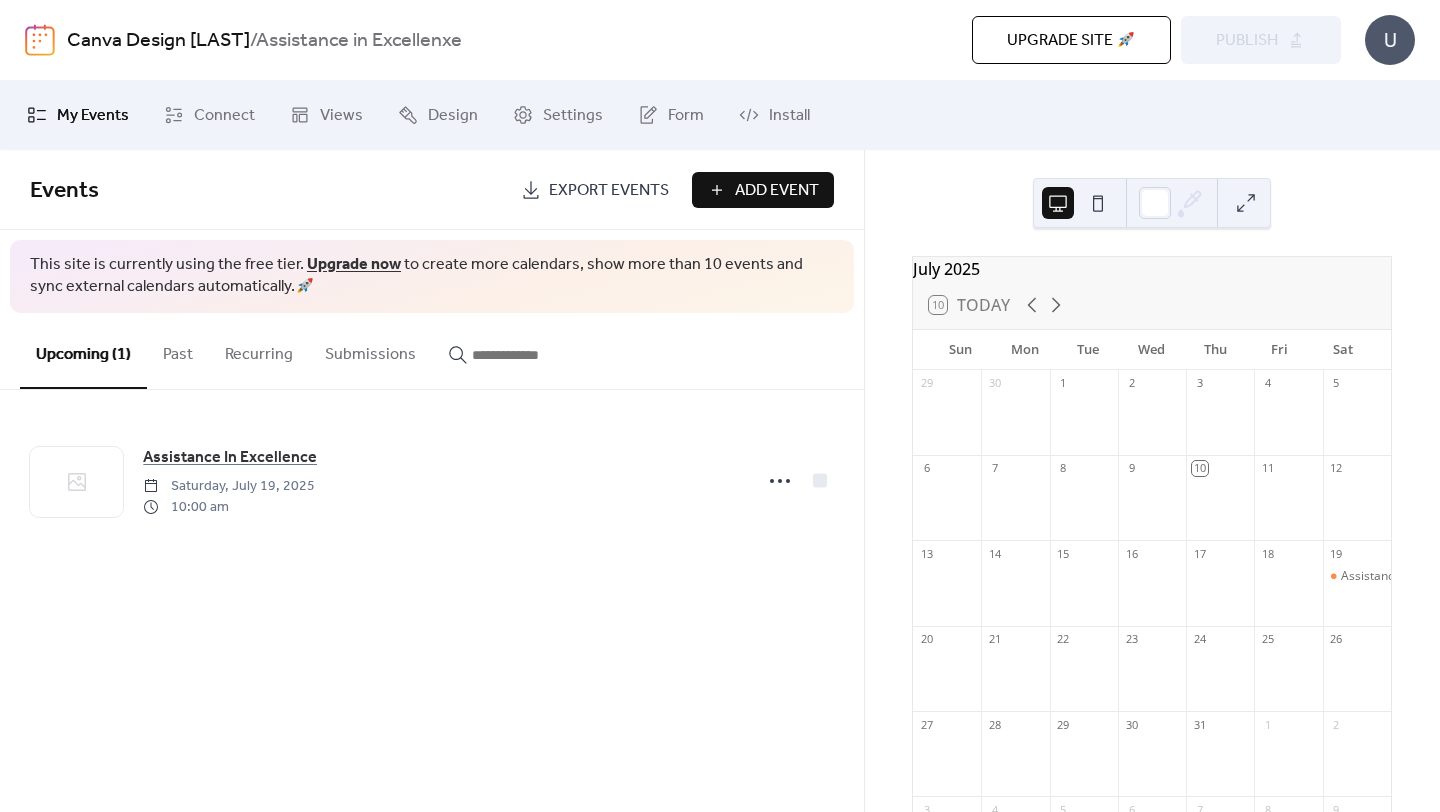 click on "Assistance in Excellenxe" at bounding box center [359, 41] 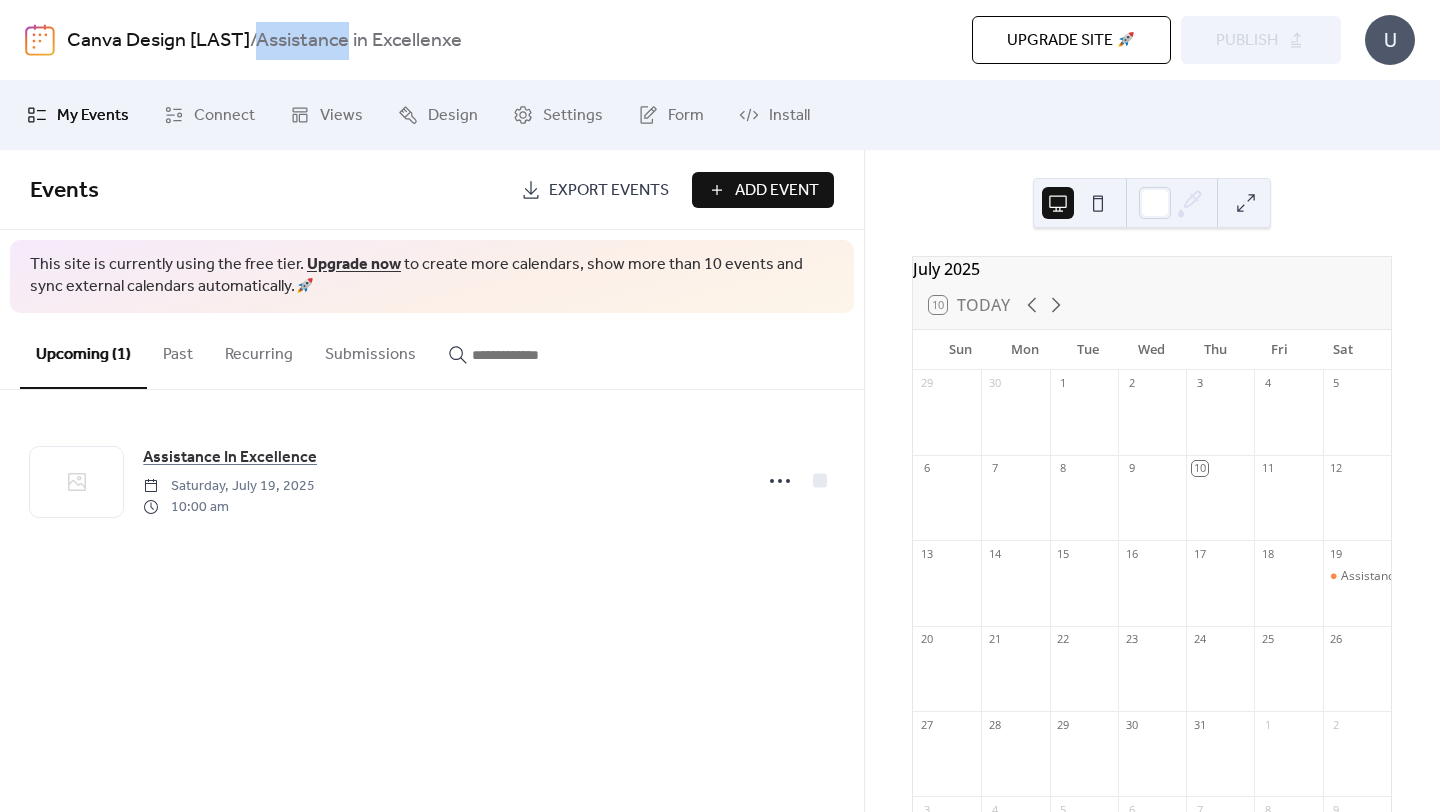 click on "Assistance in Excellenxe" at bounding box center [359, 41] 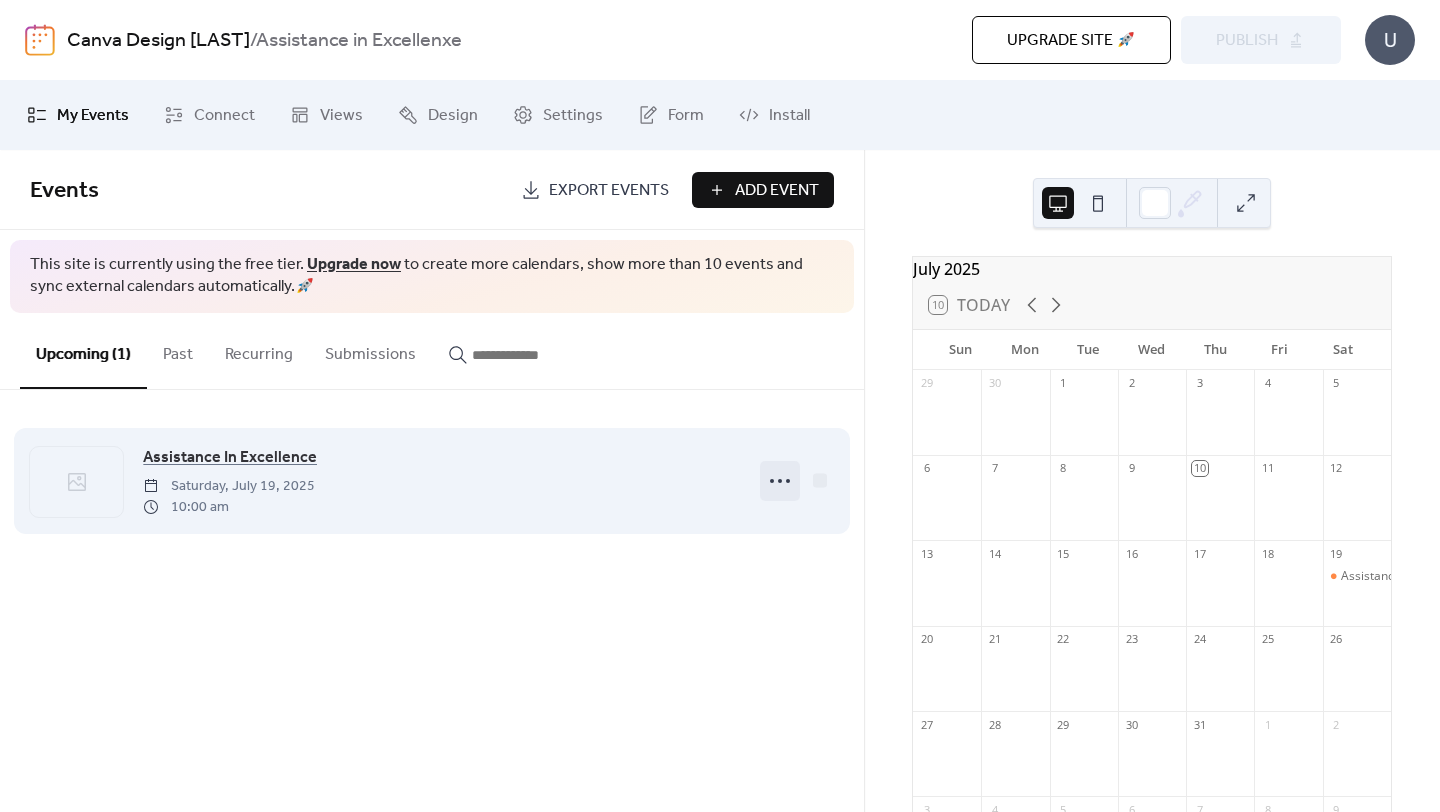 click at bounding box center (780, 481) 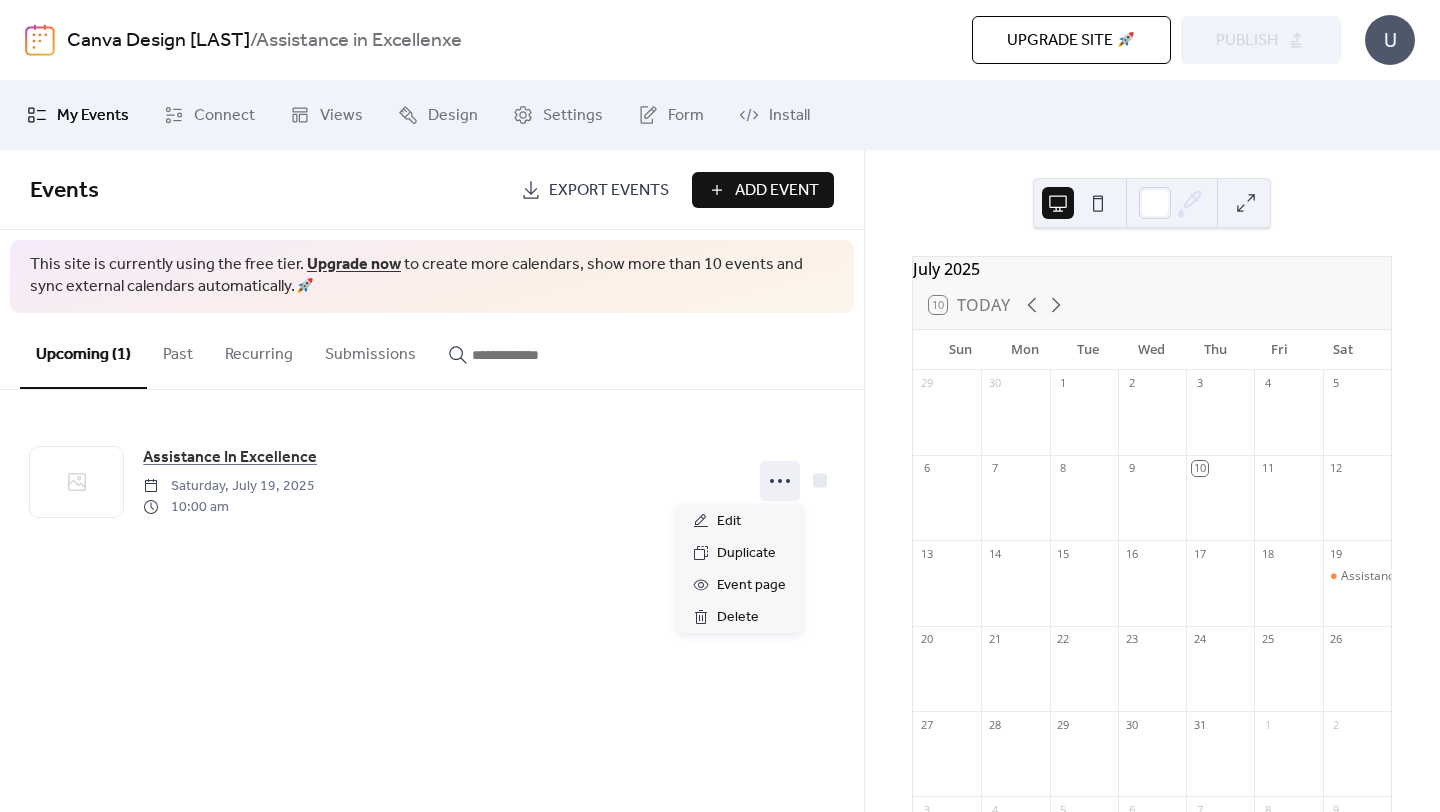 click on "Upcoming  (1) Past  Recurring  Submissions" at bounding box center (432, 351) 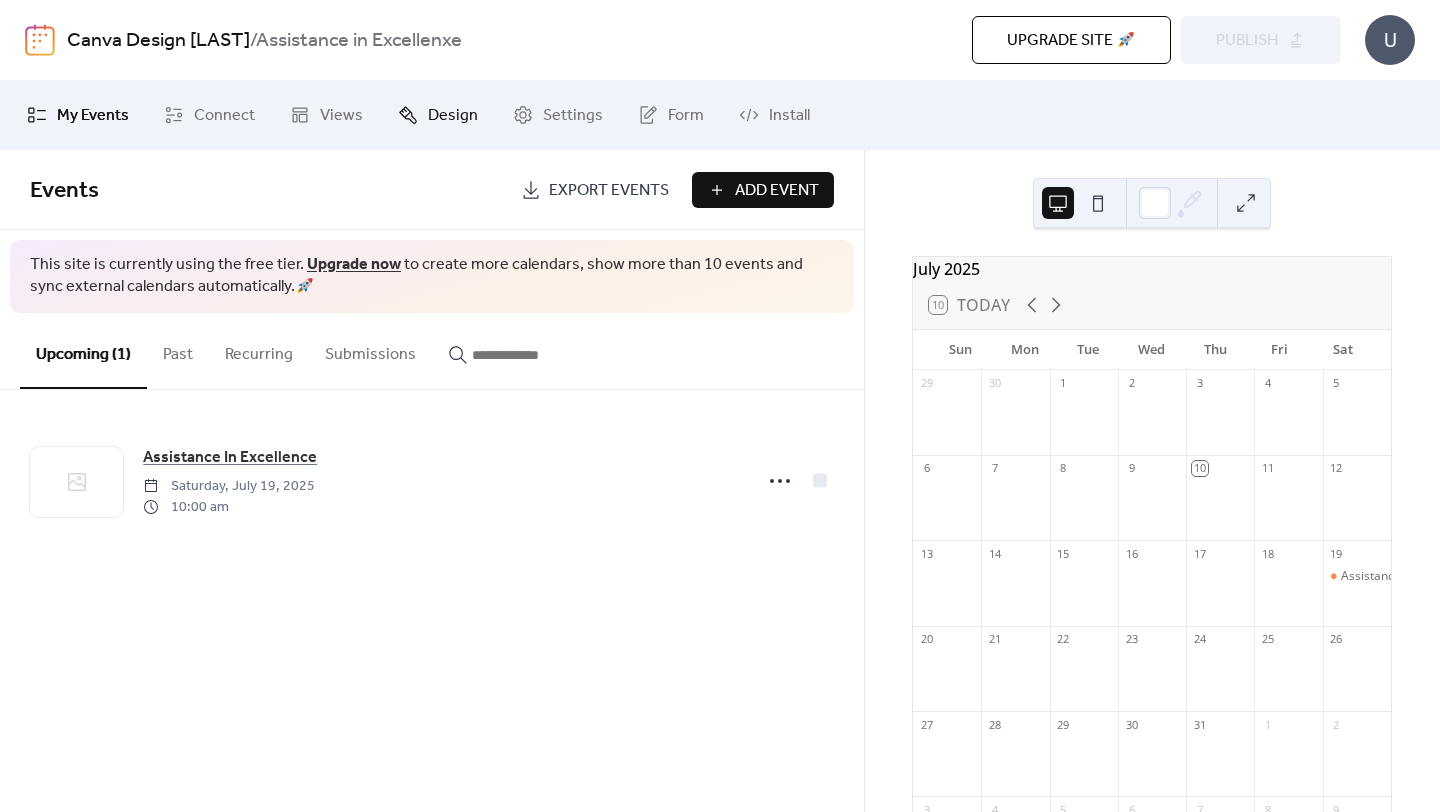 click on "Design" at bounding box center [453, 116] 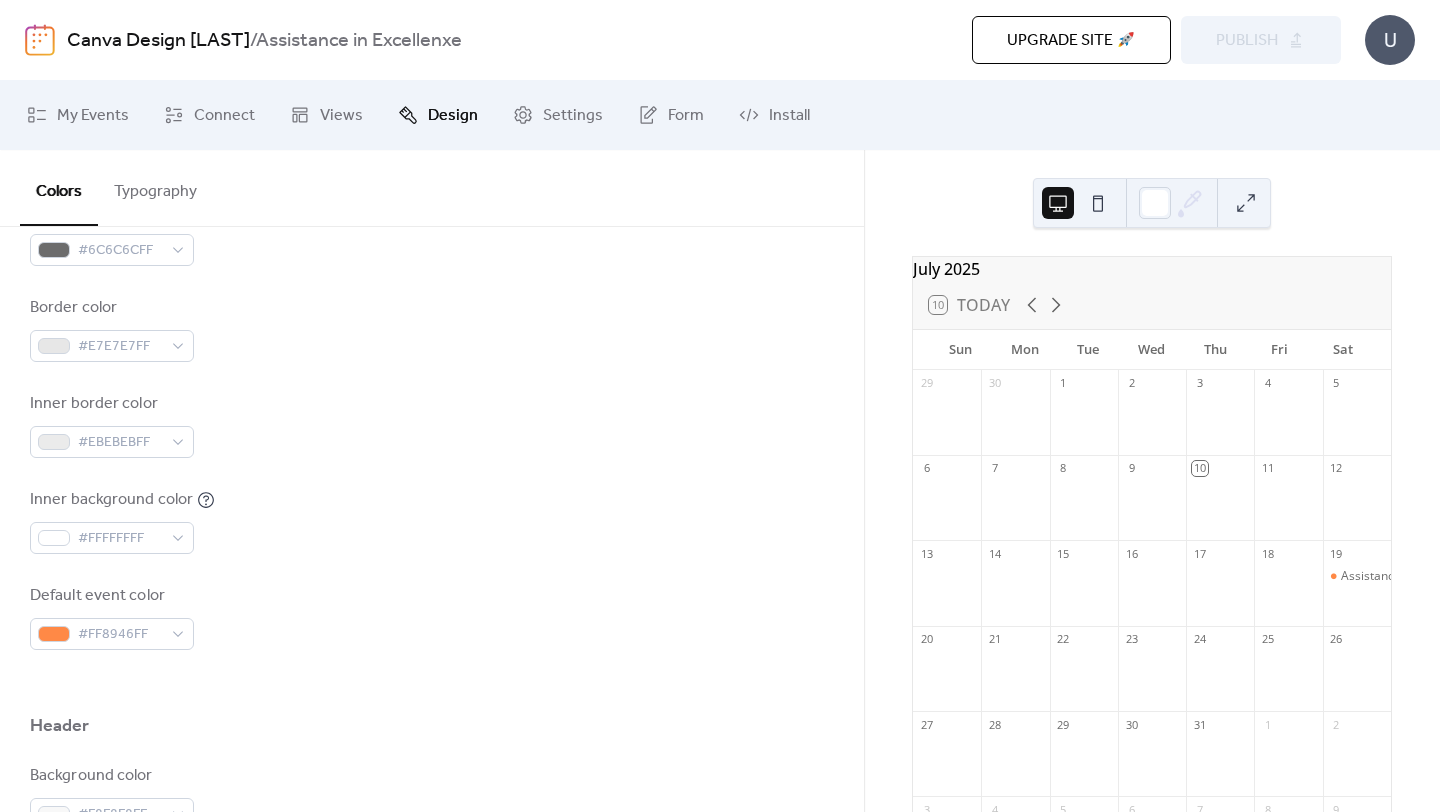 scroll, scrollTop: 620, scrollLeft: 0, axis: vertical 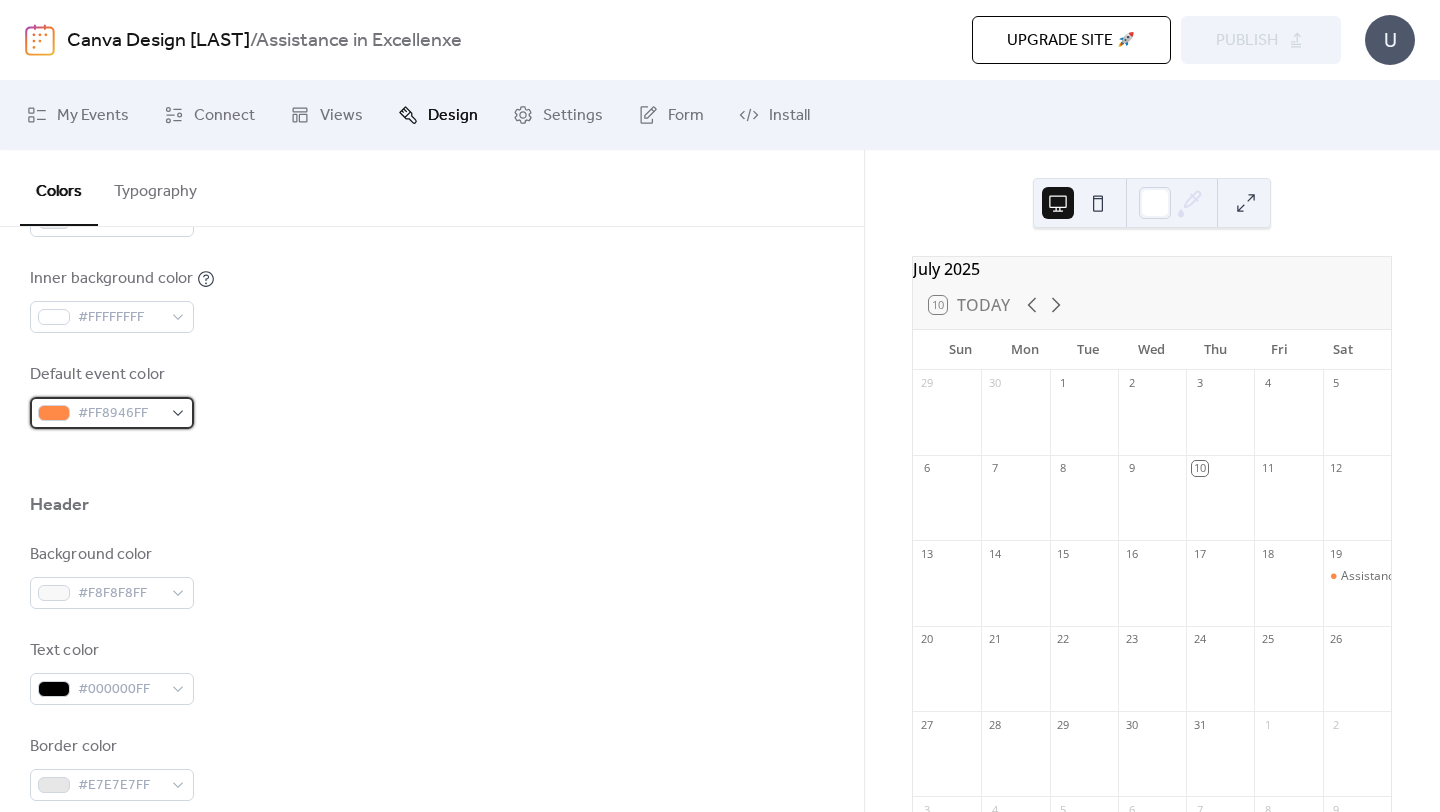 click on "#FF8946FF" at bounding box center (112, 413) 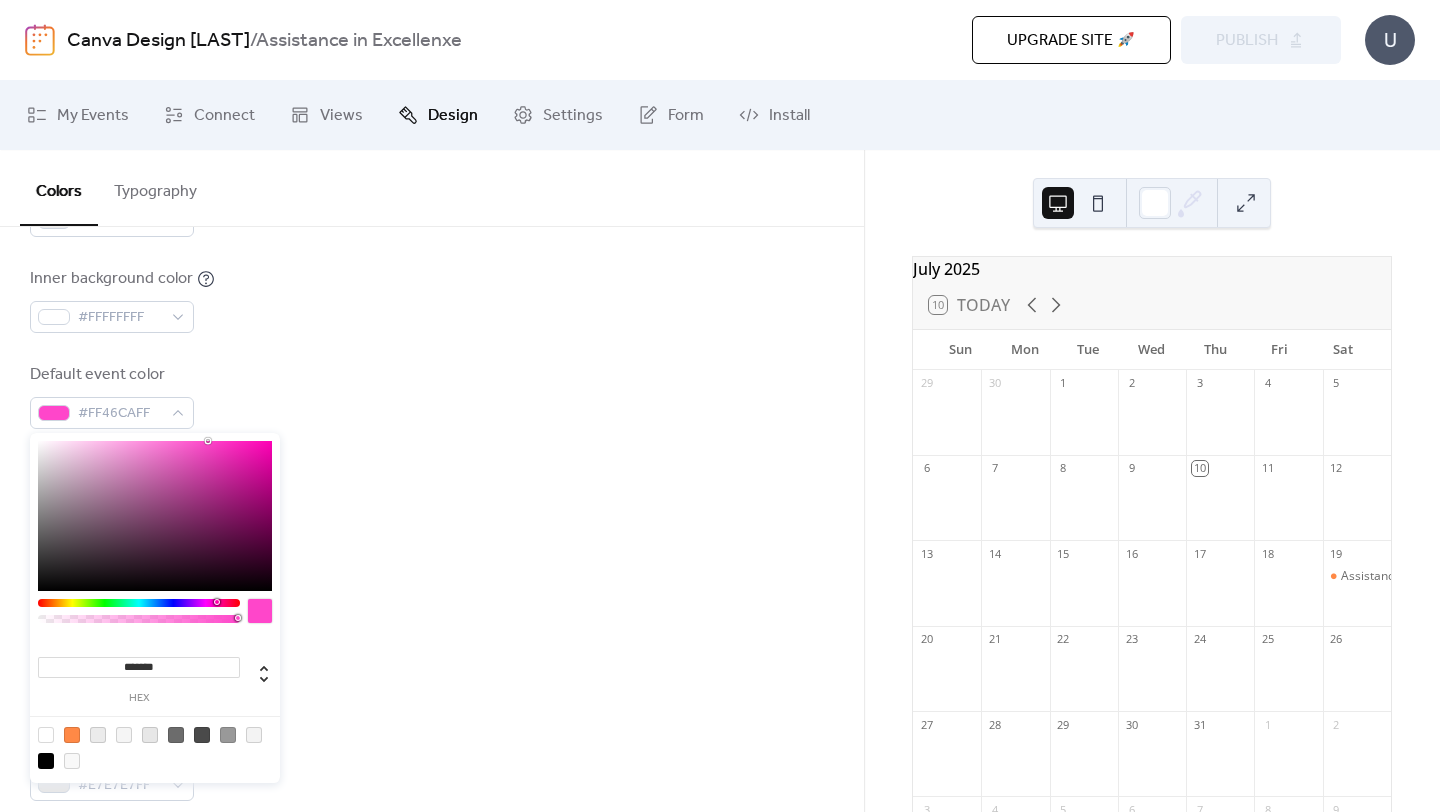 click at bounding box center (139, 603) 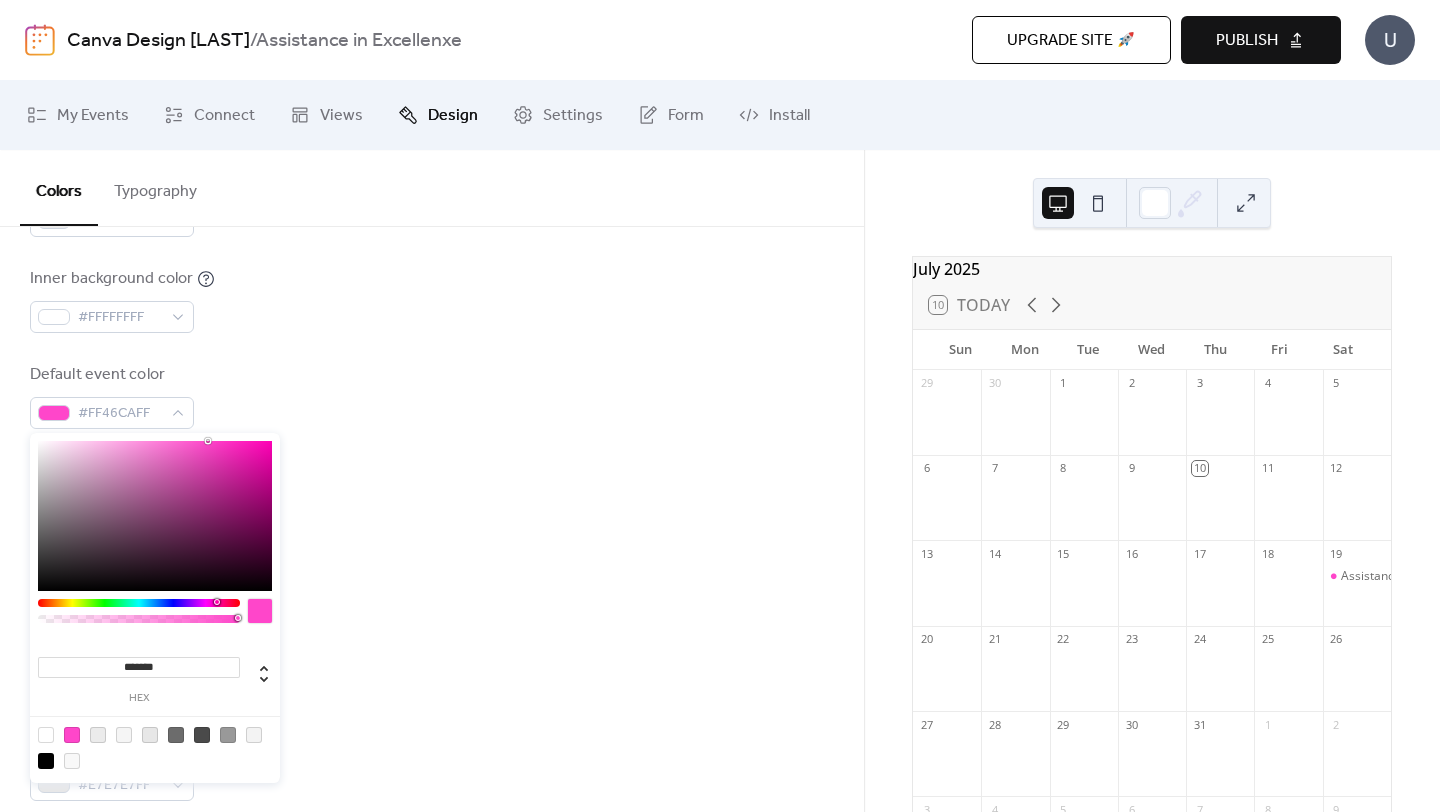 click at bounding box center [155, 516] 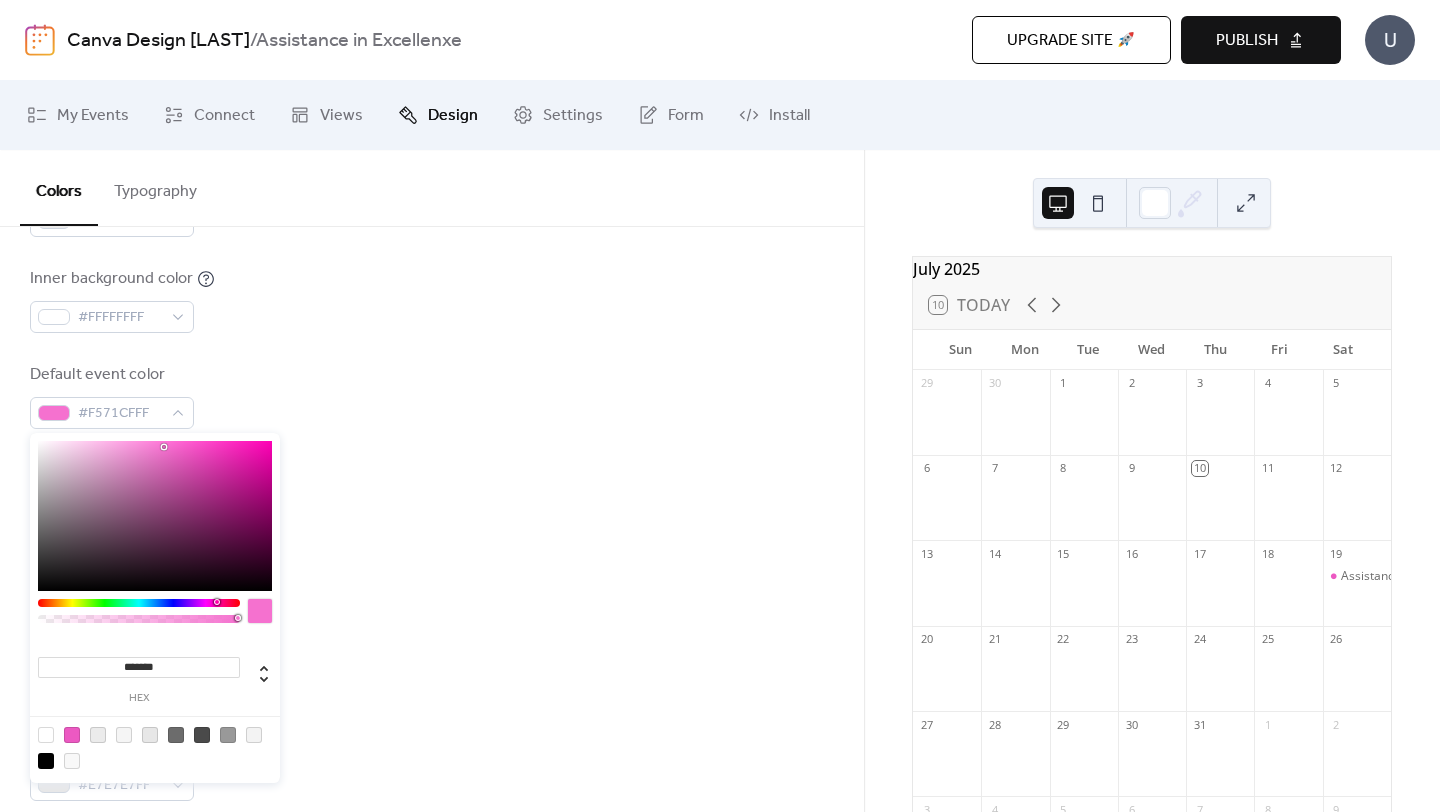 click at bounding box center (155, 516) 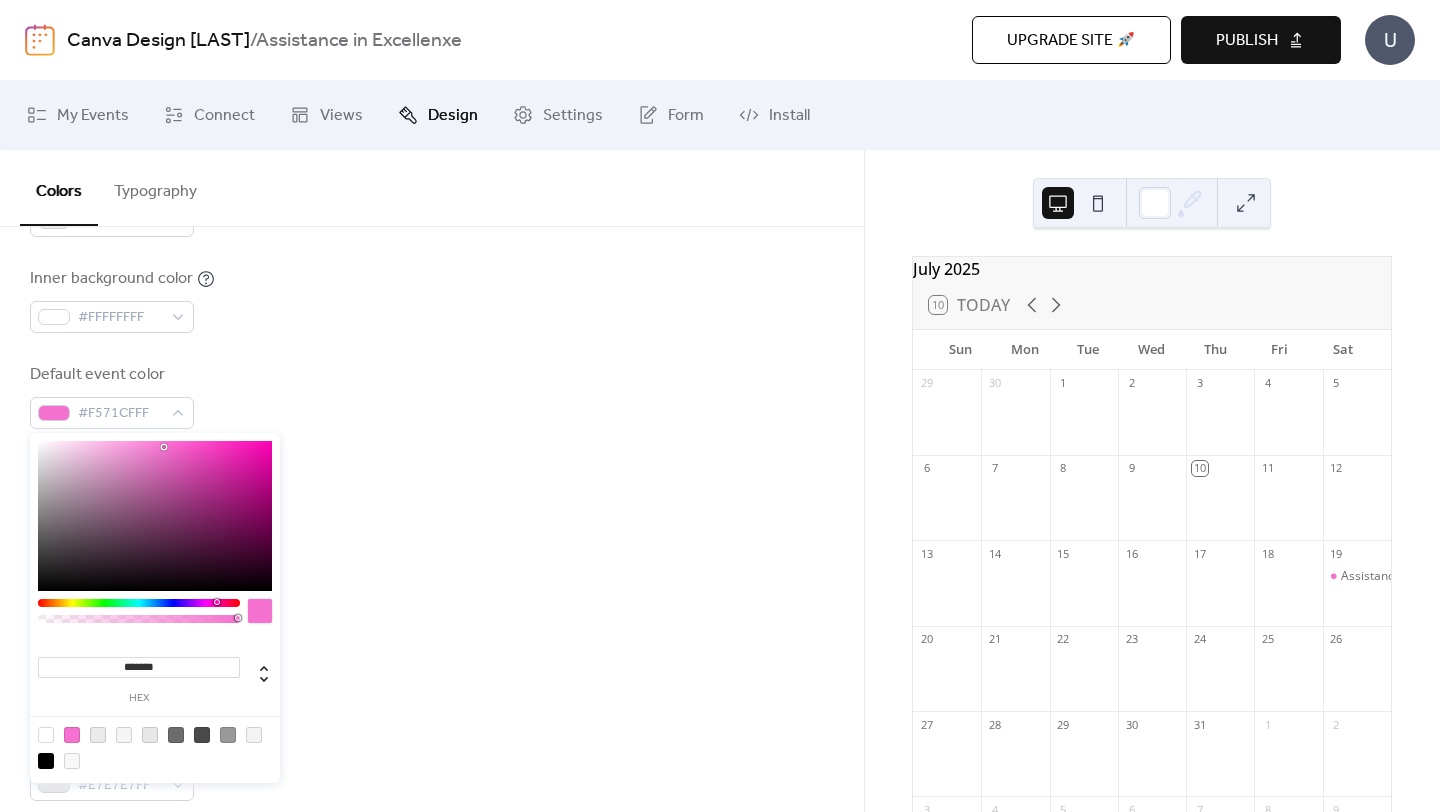 click at bounding box center [155, 516] 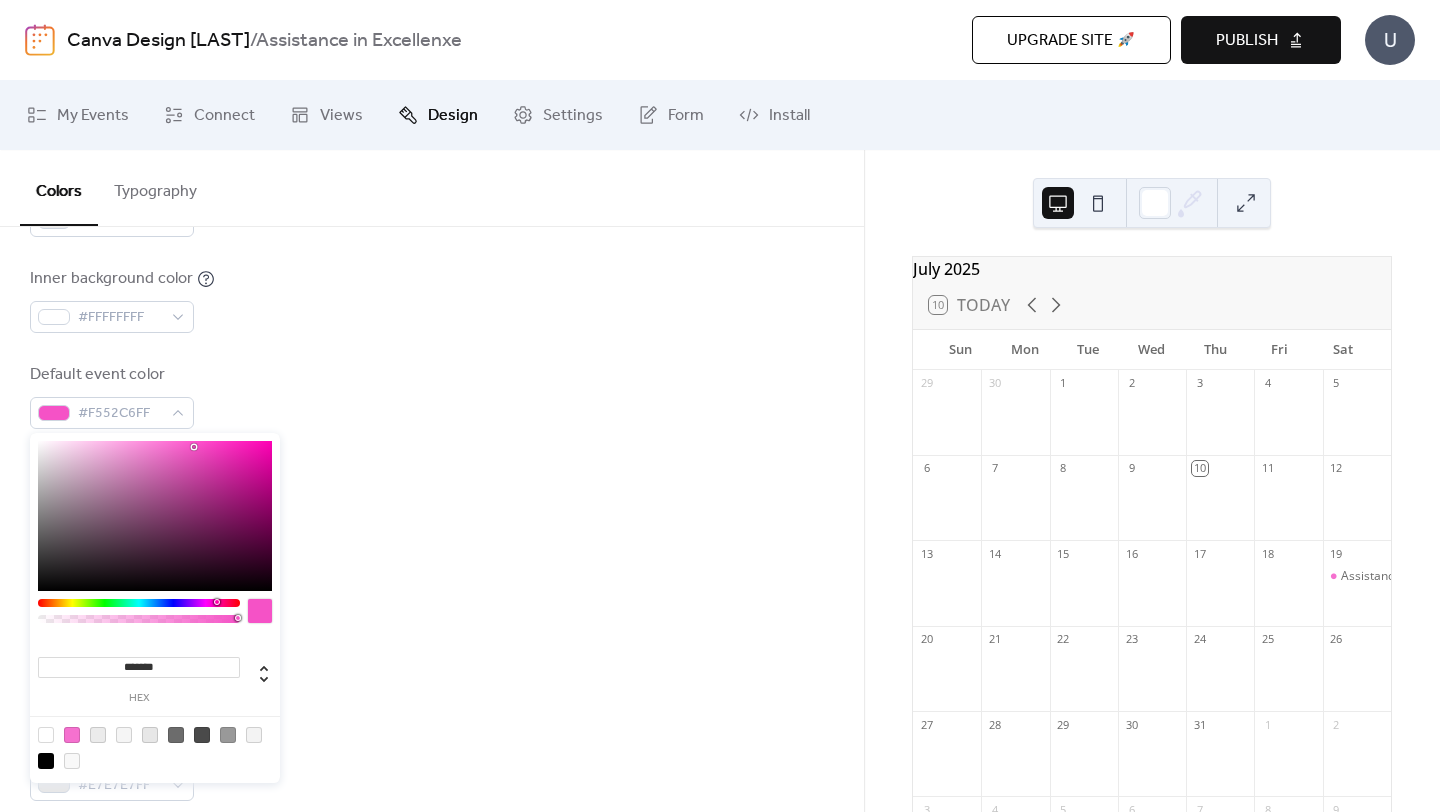 type on "*******" 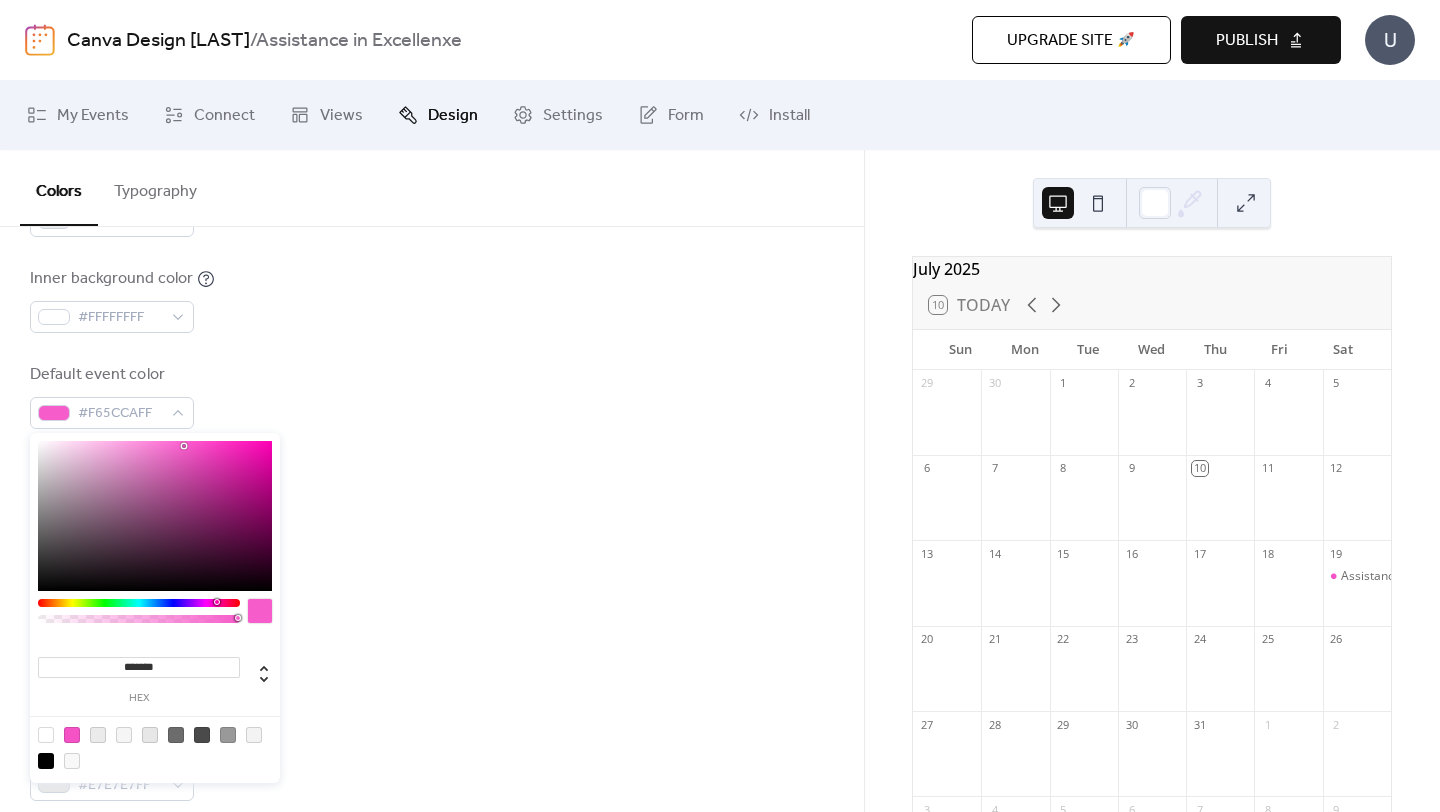 click at bounding box center [155, 516] 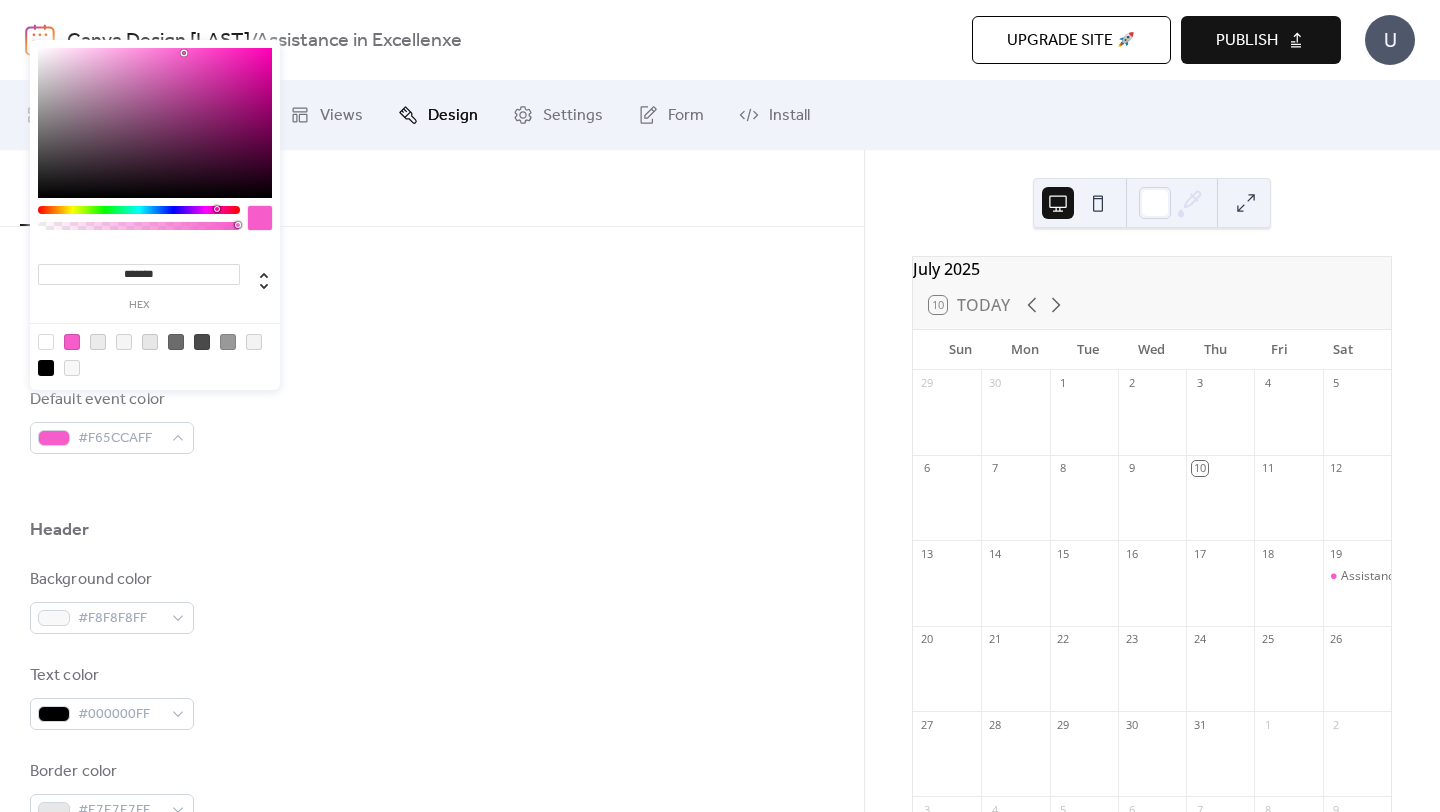click on "Header" at bounding box center [432, 535] 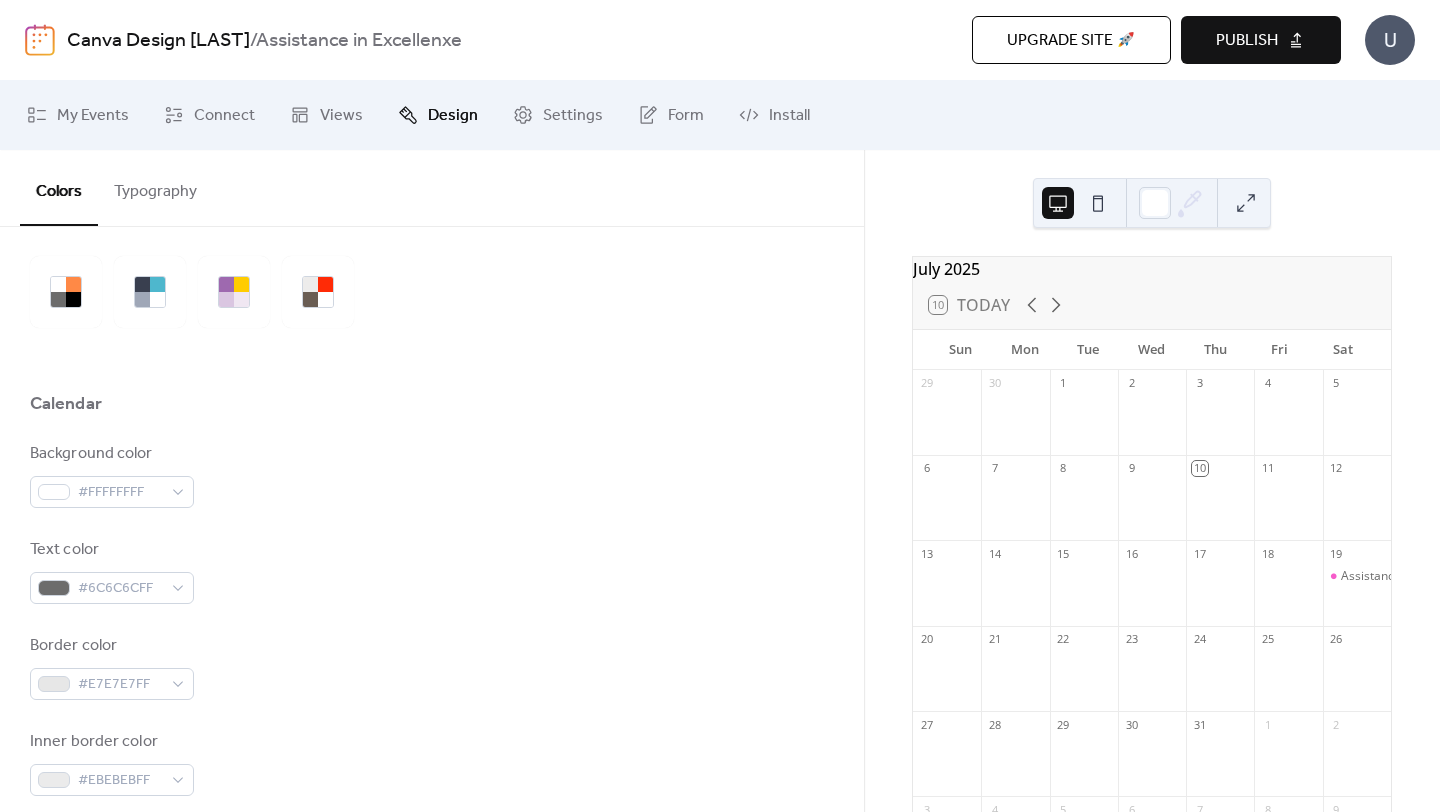 scroll, scrollTop: 0, scrollLeft: 0, axis: both 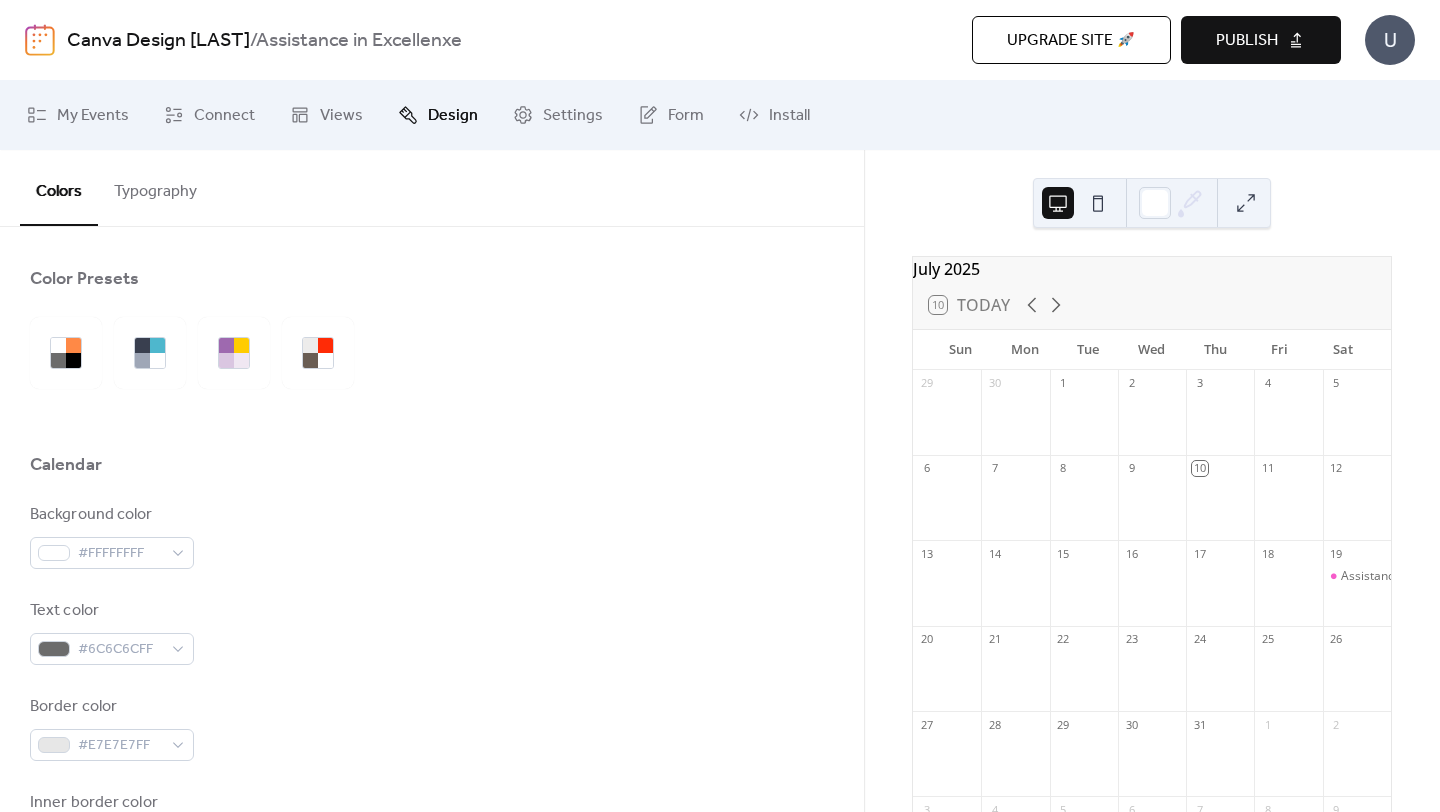 click on "Typography" at bounding box center [155, 187] 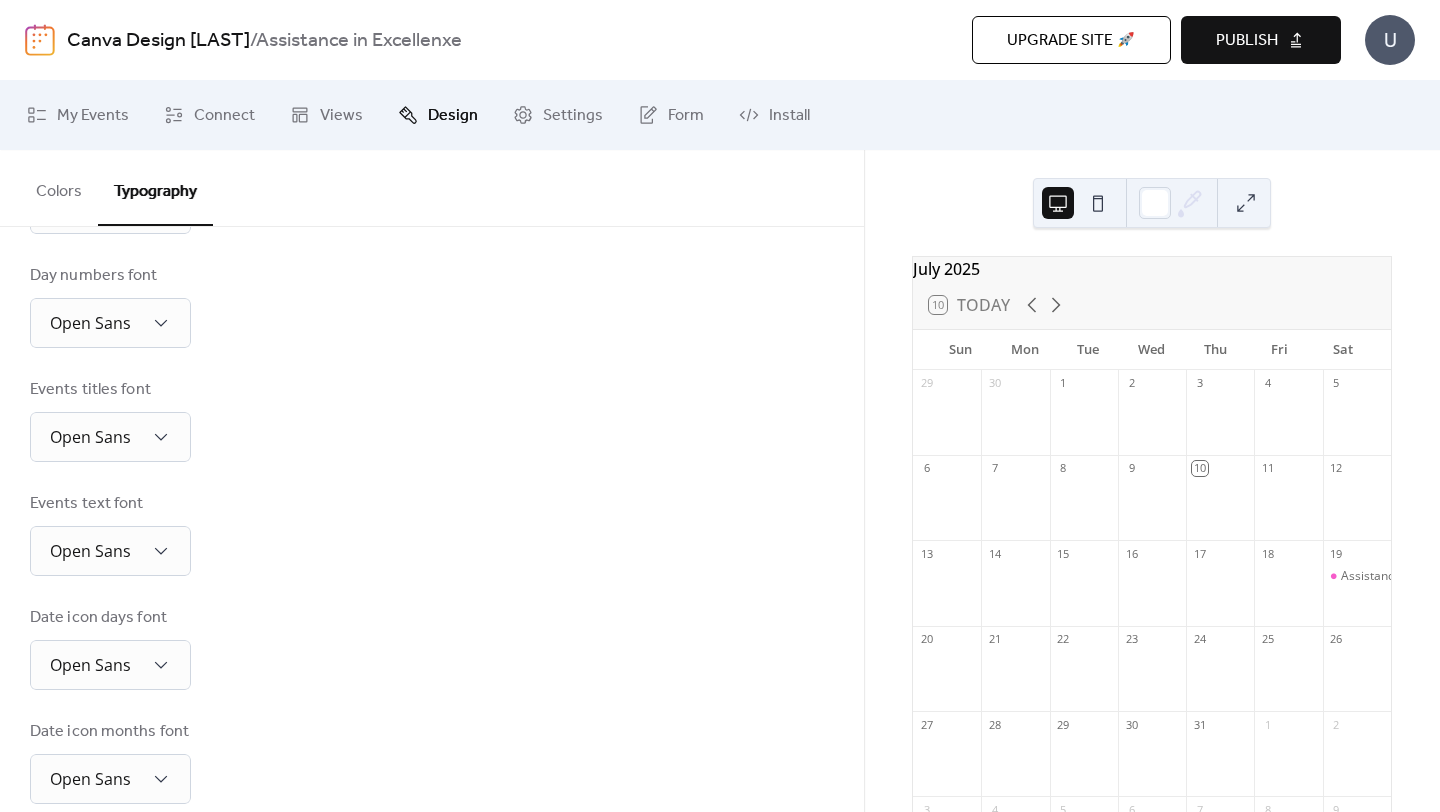 scroll, scrollTop: 451, scrollLeft: 0, axis: vertical 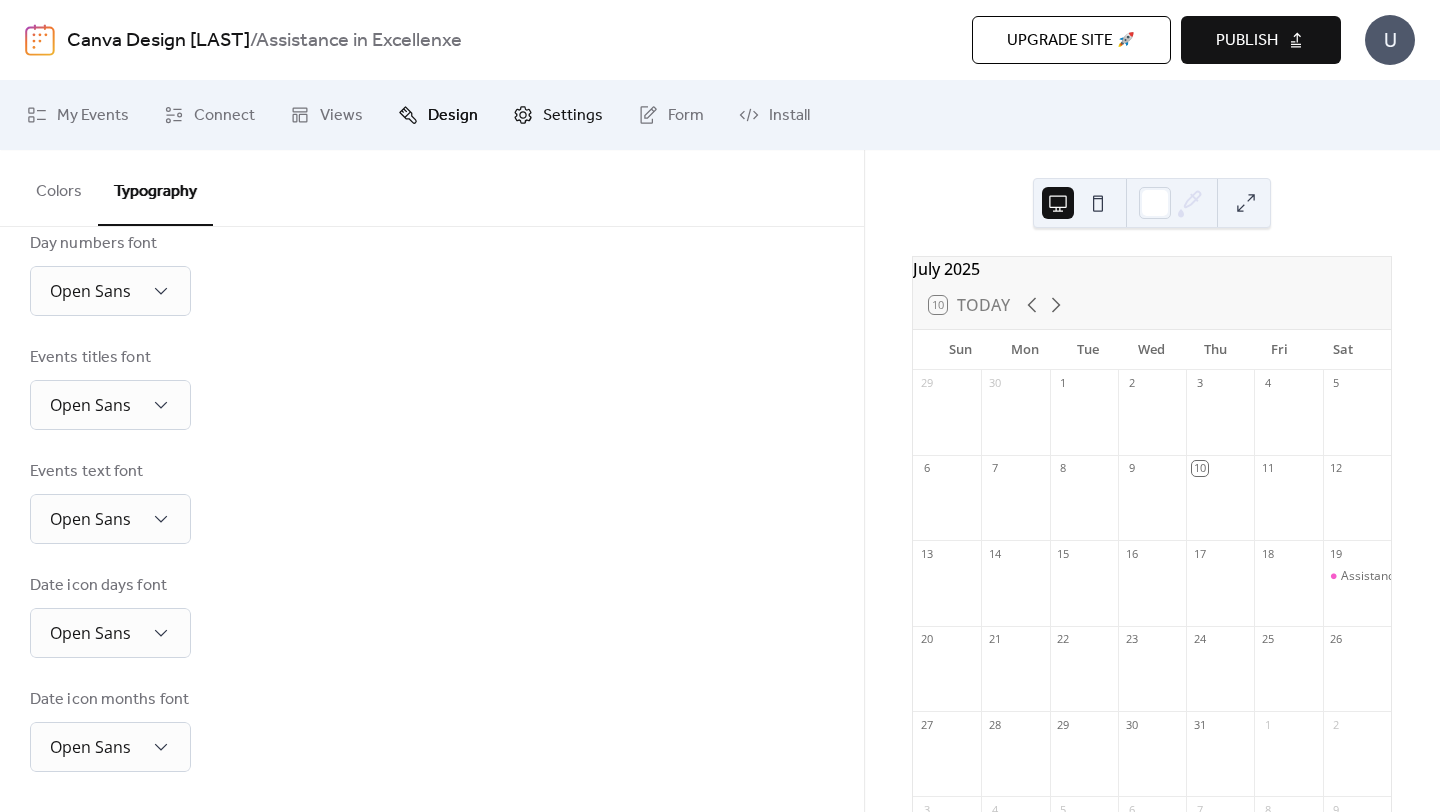 click on "Settings" at bounding box center [558, 115] 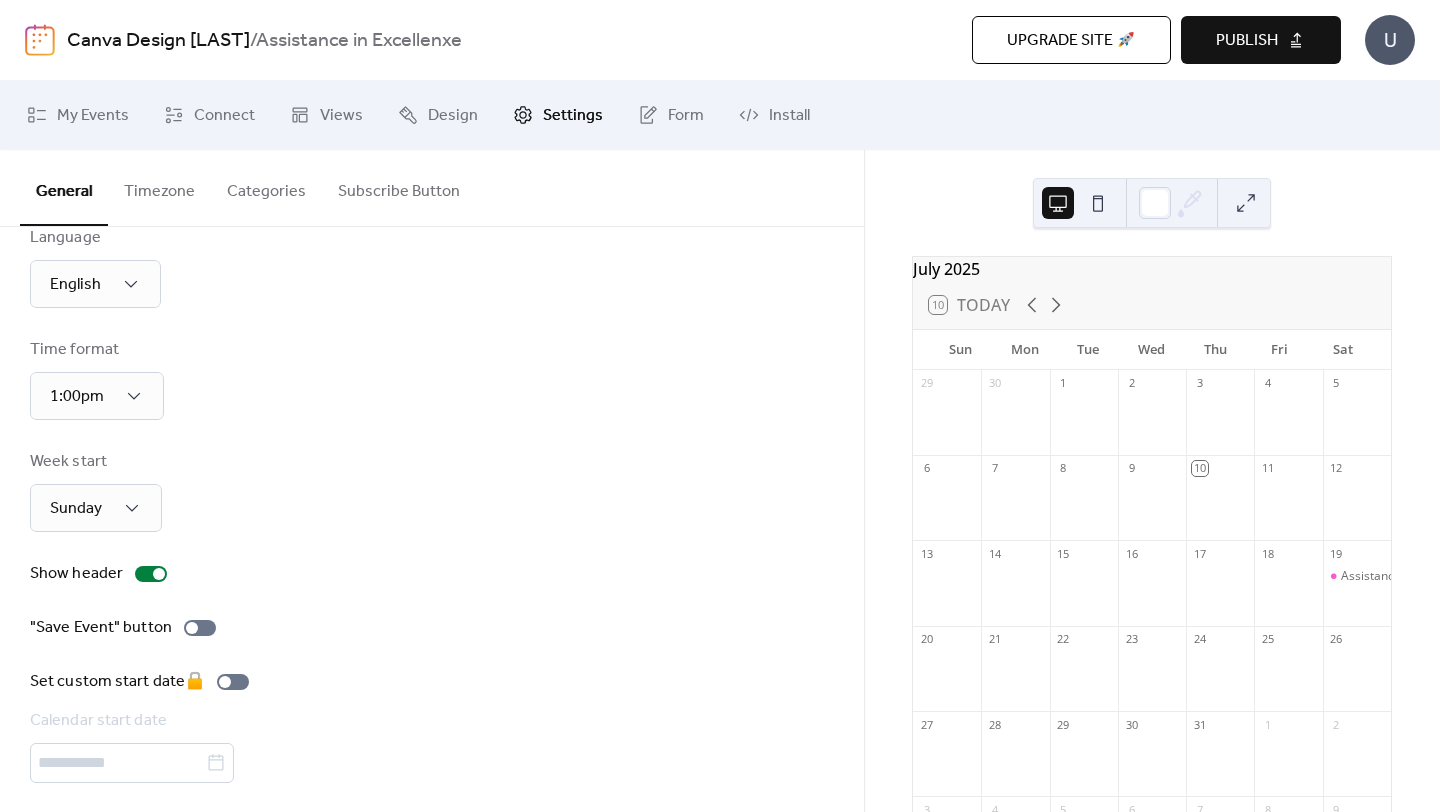 scroll, scrollTop: 0, scrollLeft: 0, axis: both 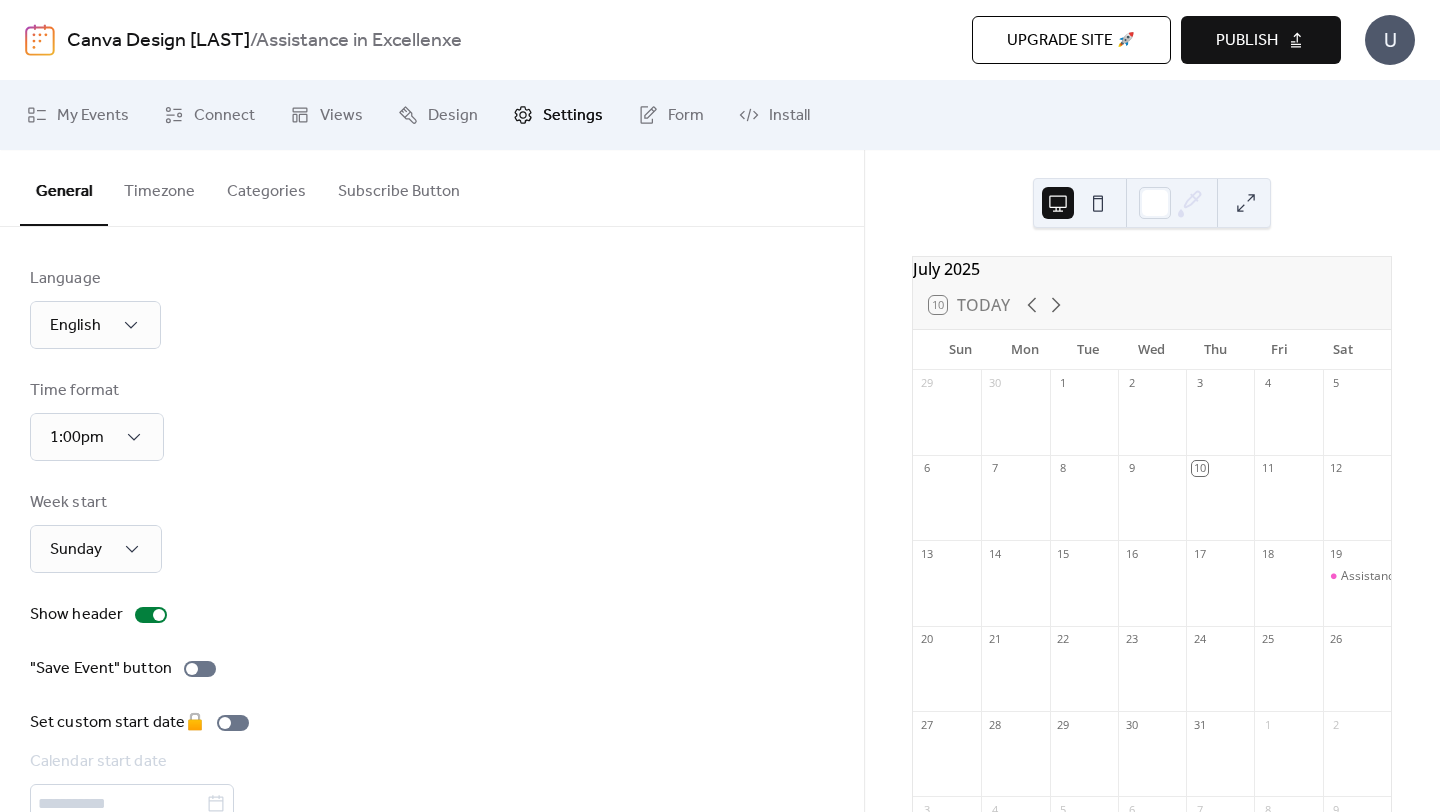click on "Categories" at bounding box center [266, 187] 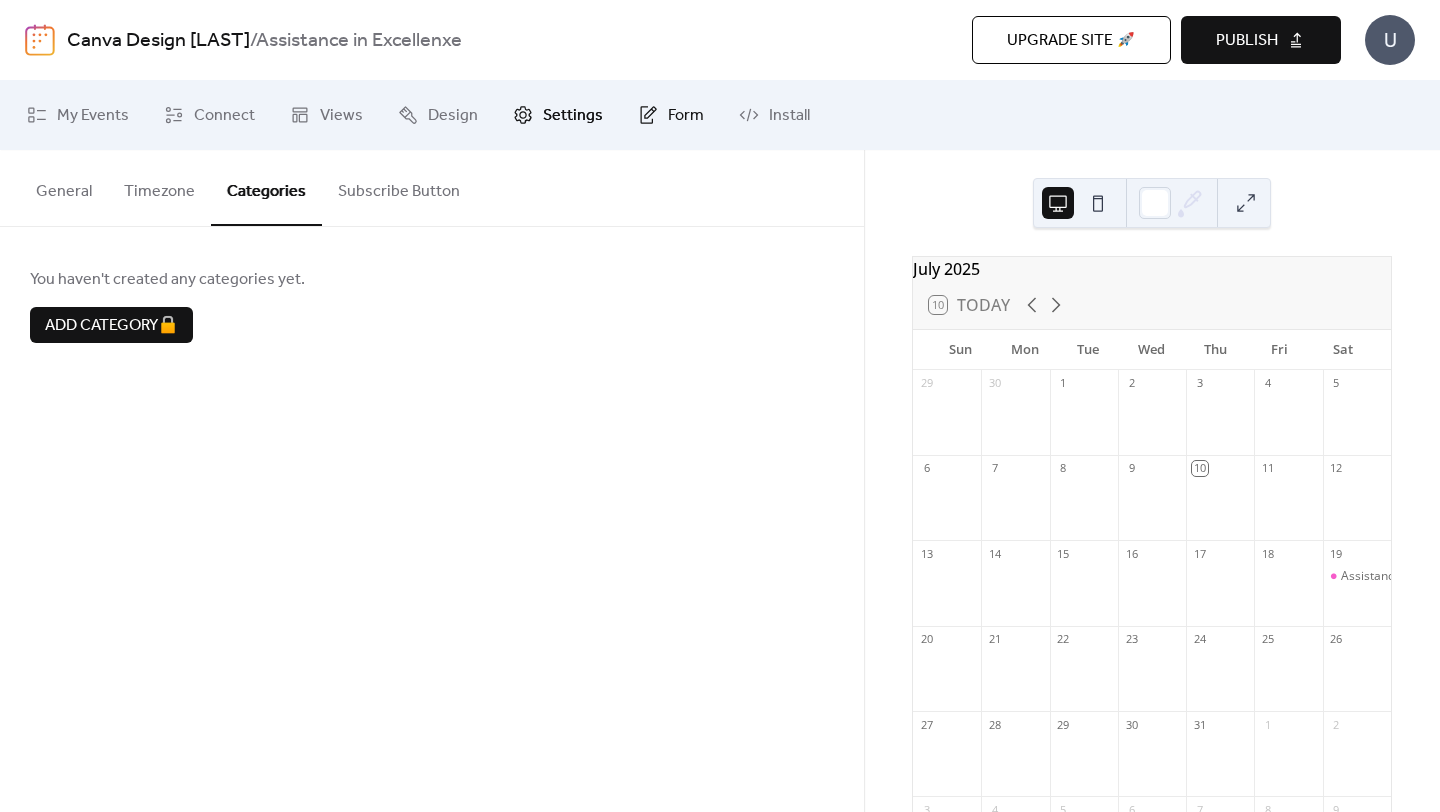 click 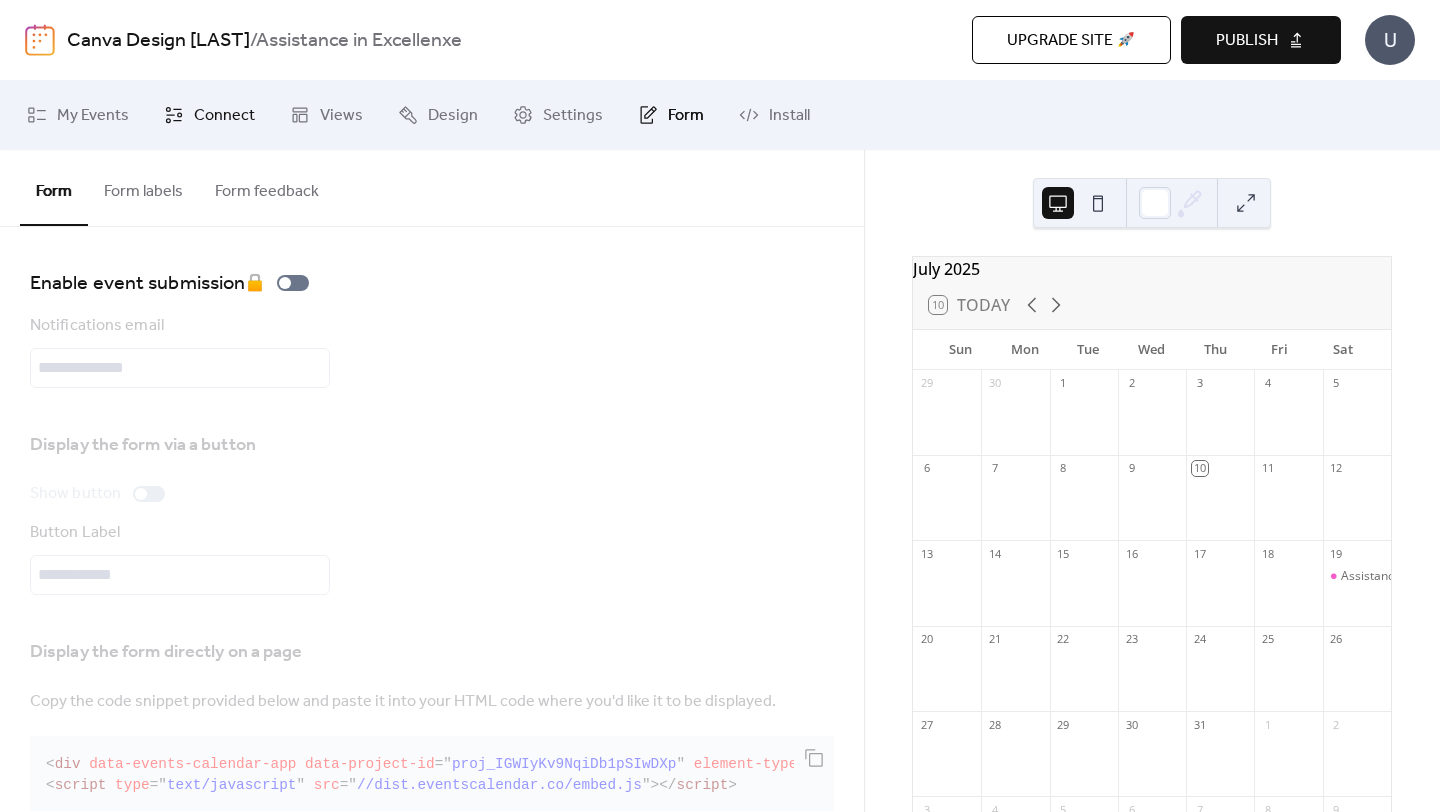 click on "Connect" at bounding box center [209, 115] 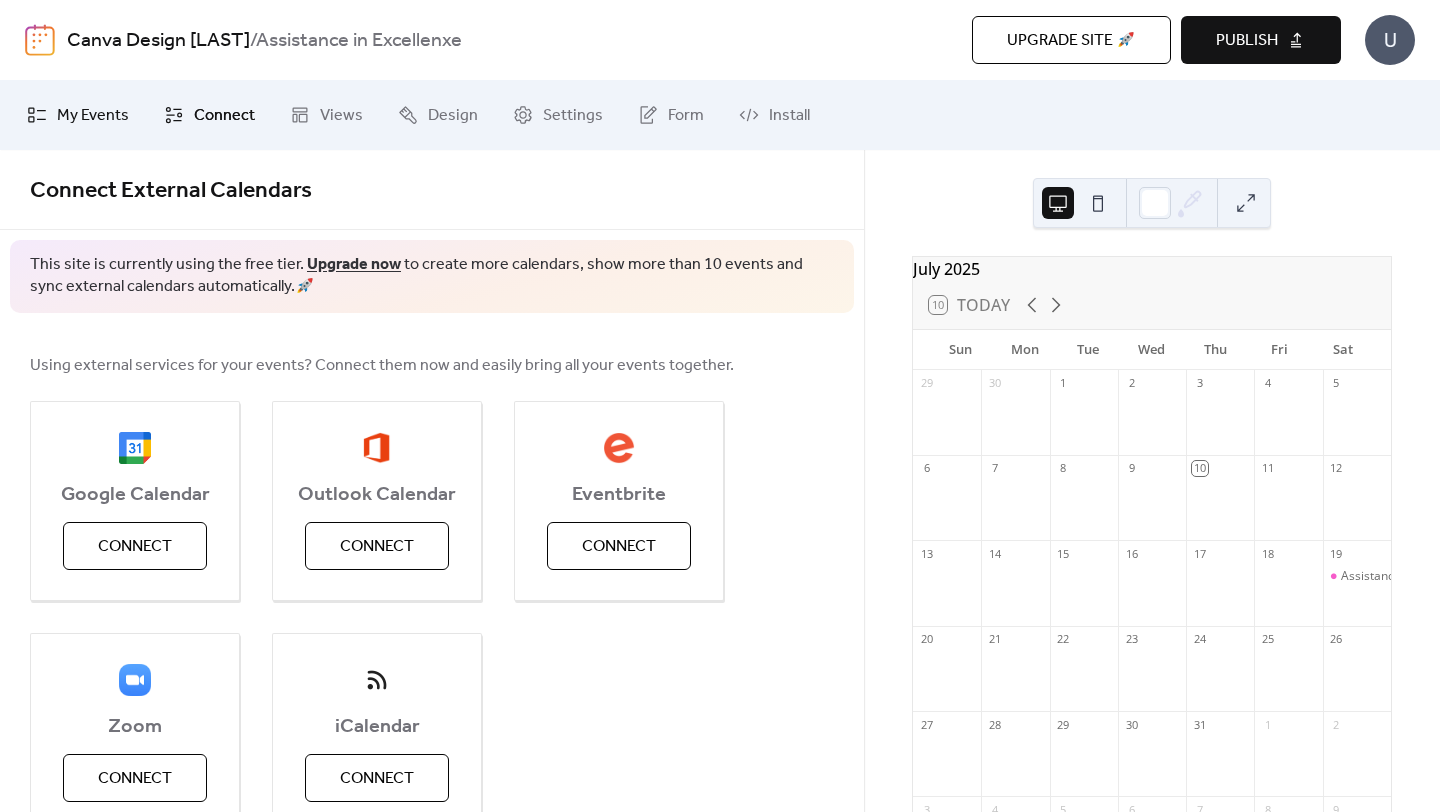 click on "My Events" at bounding box center (93, 116) 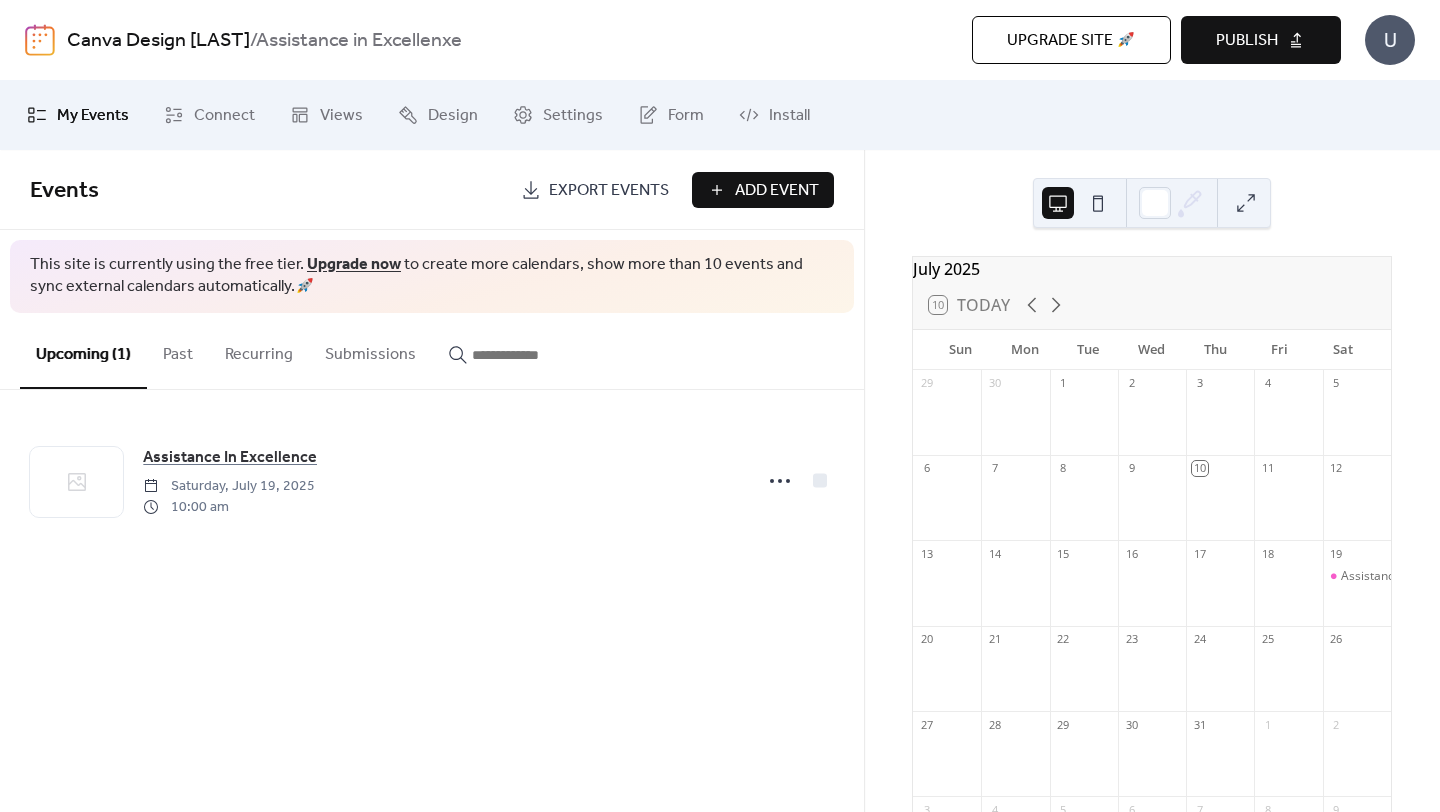 click on "Publish" at bounding box center [1247, 41] 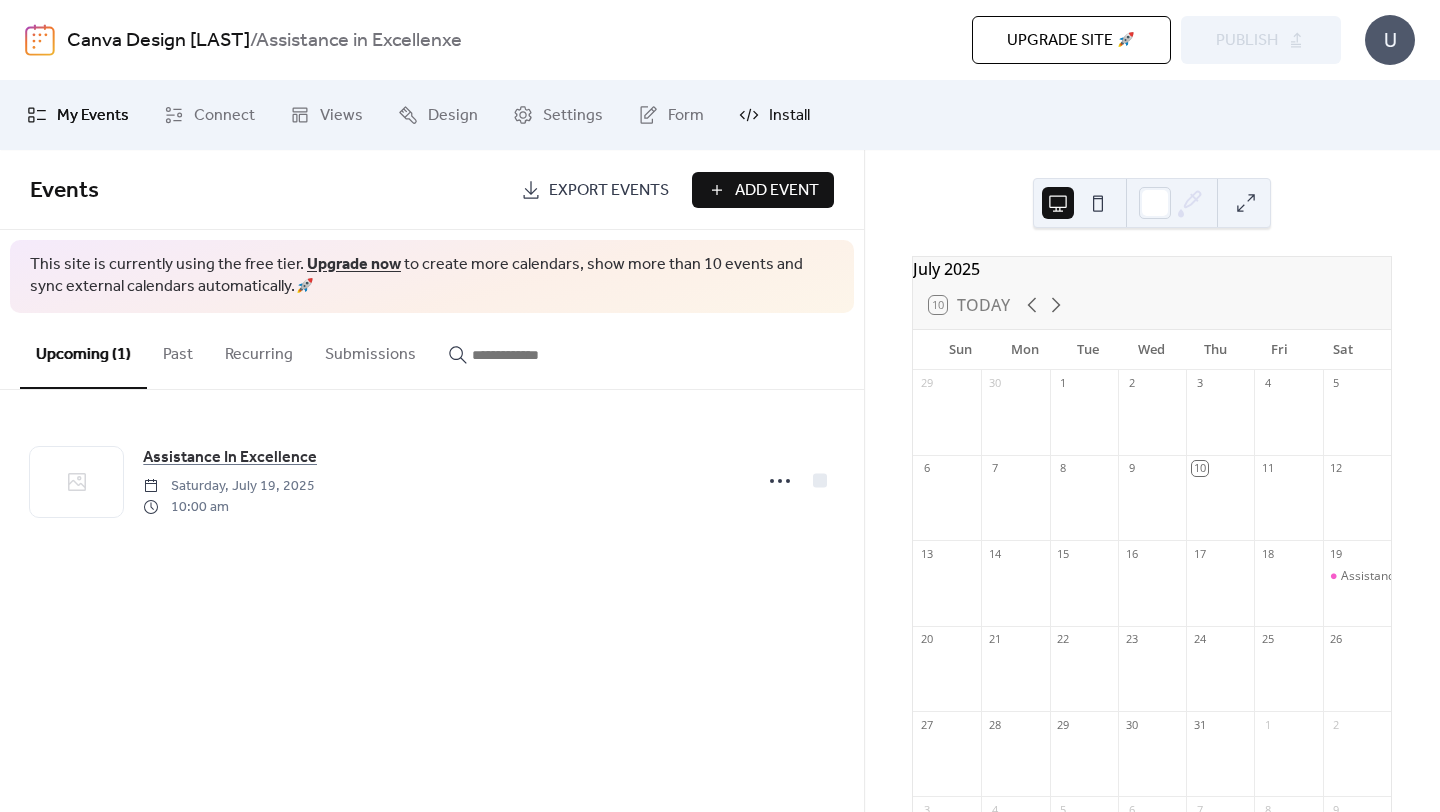 click on "Install" at bounding box center (789, 116) 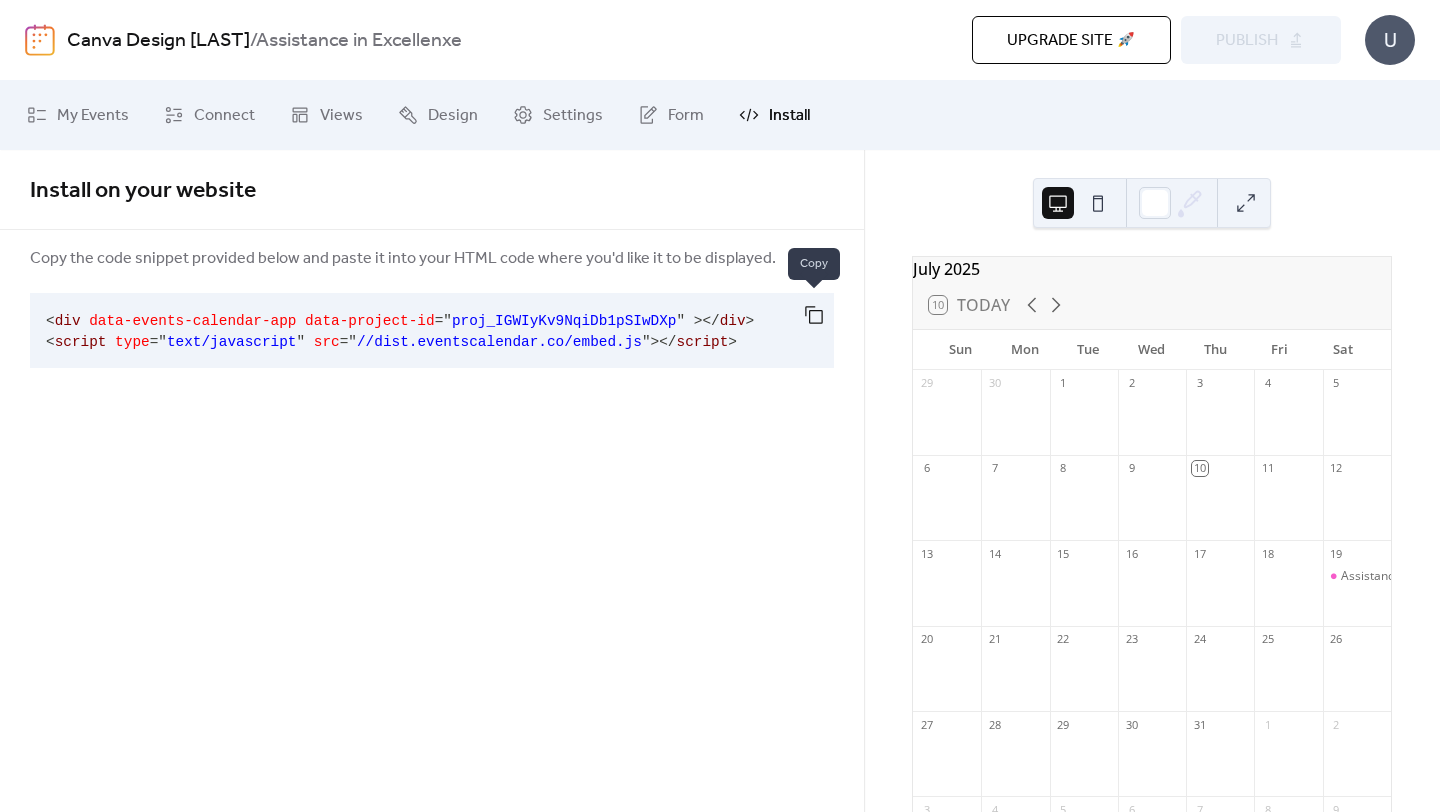 click at bounding box center (814, 315) 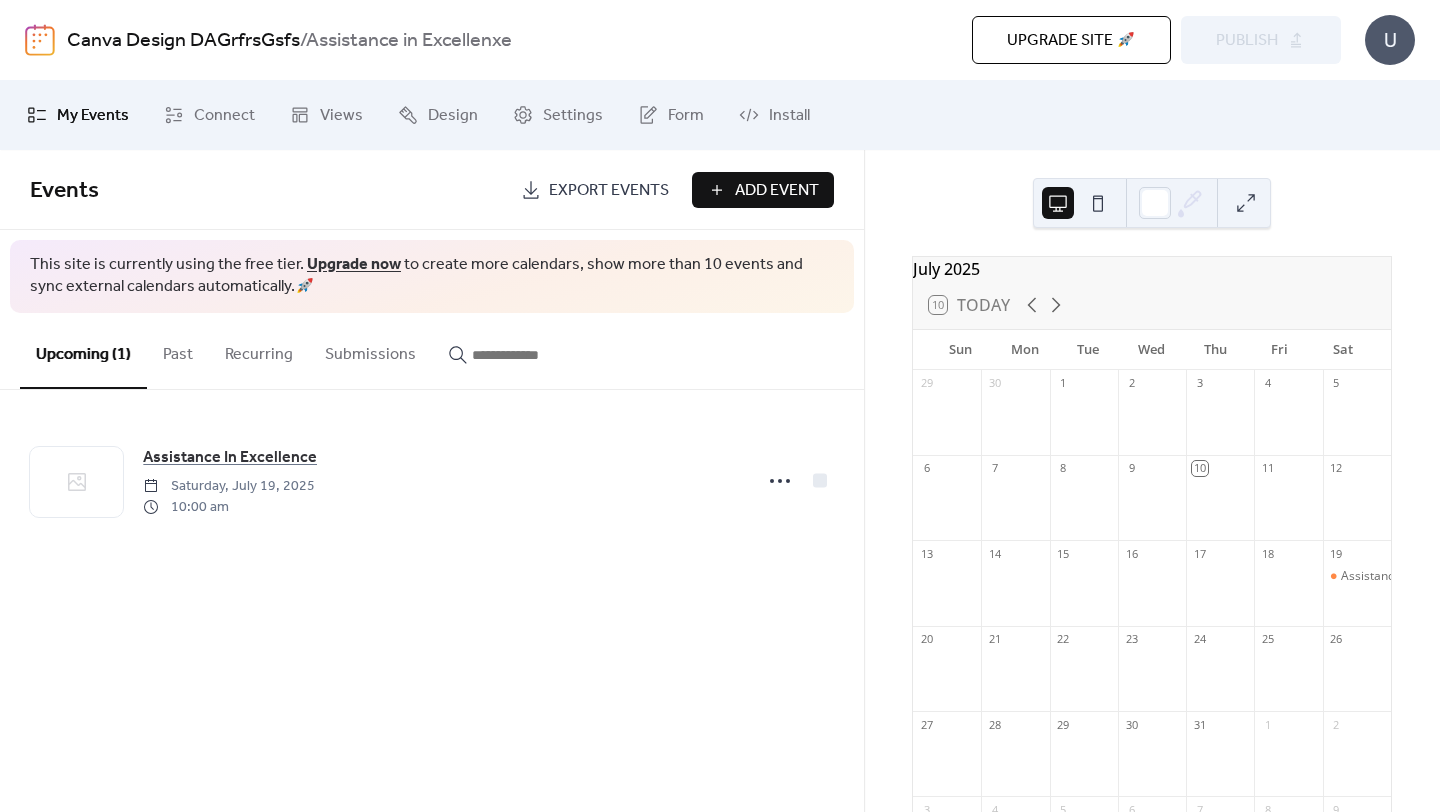 scroll, scrollTop: 0, scrollLeft: 0, axis: both 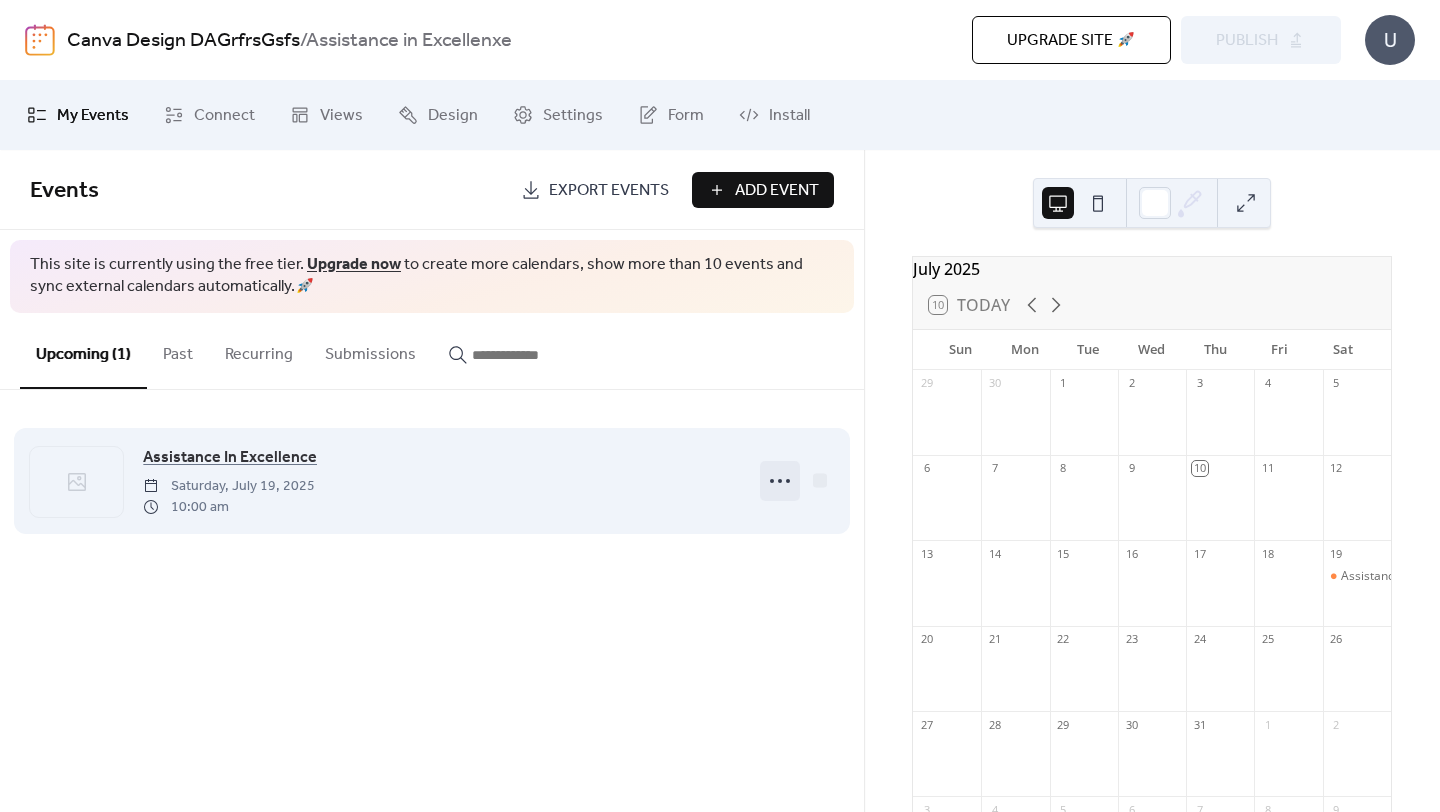 click 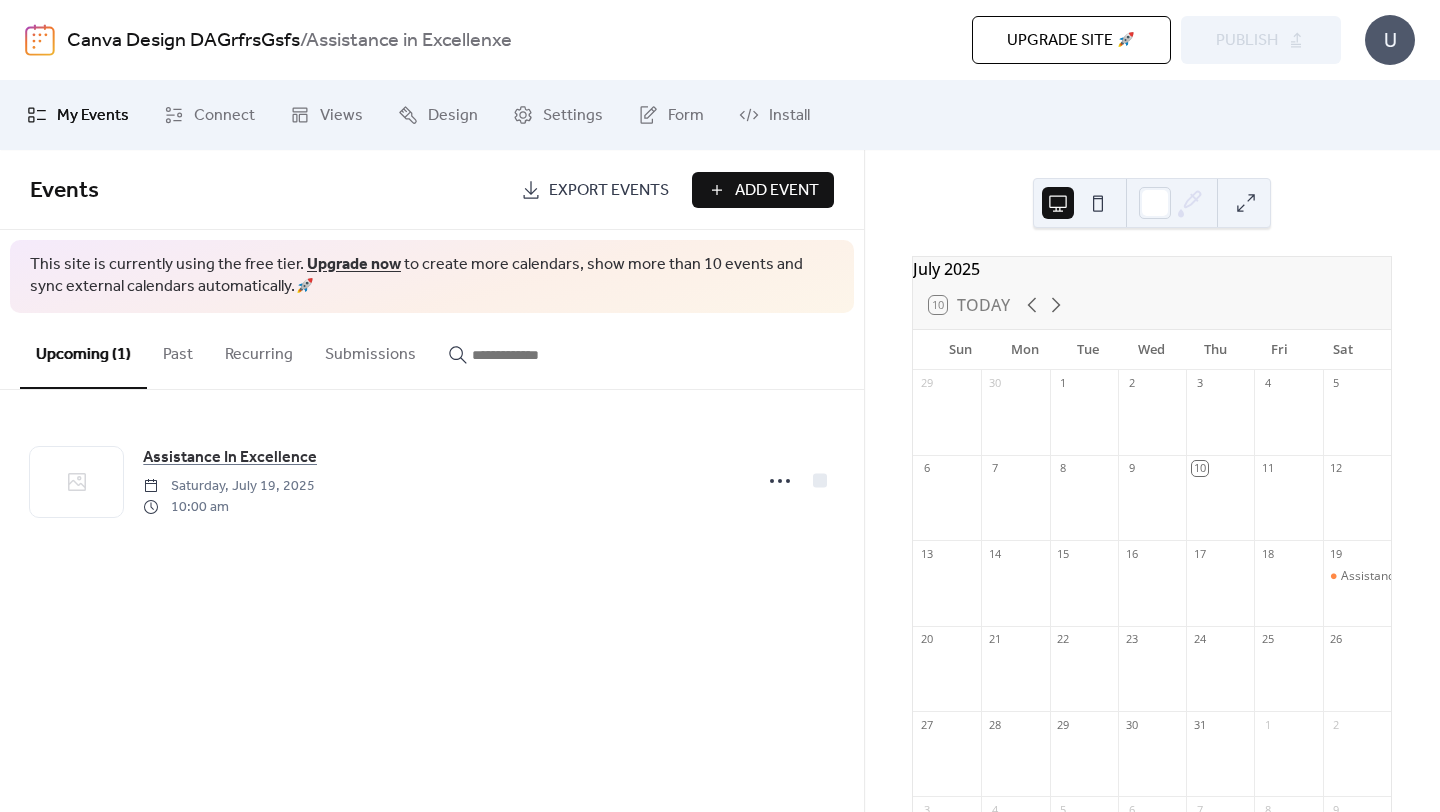 click on "Events Export Events Add Event This site is currently using the free tier.   Upgrade now   to create more calendars, show more than 10 events and sync external calendars automatically. 🚀 Upcoming  (1) Past  Recurring  Submissions  Assistance In Excellence Saturday, [MONTH] 19, 2025 10:00 am Cancel" at bounding box center (432, 481) 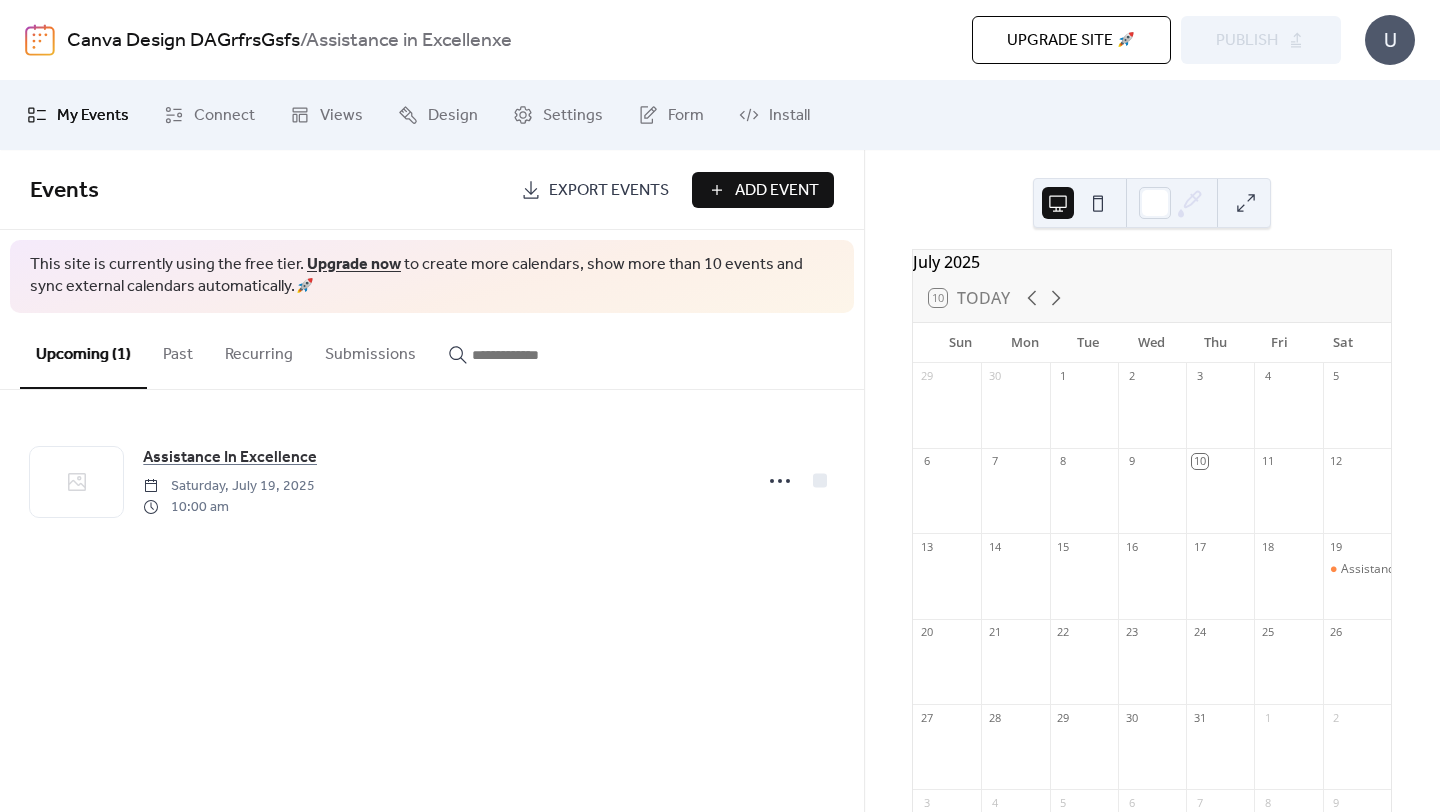 scroll, scrollTop: 0, scrollLeft: 0, axis: both 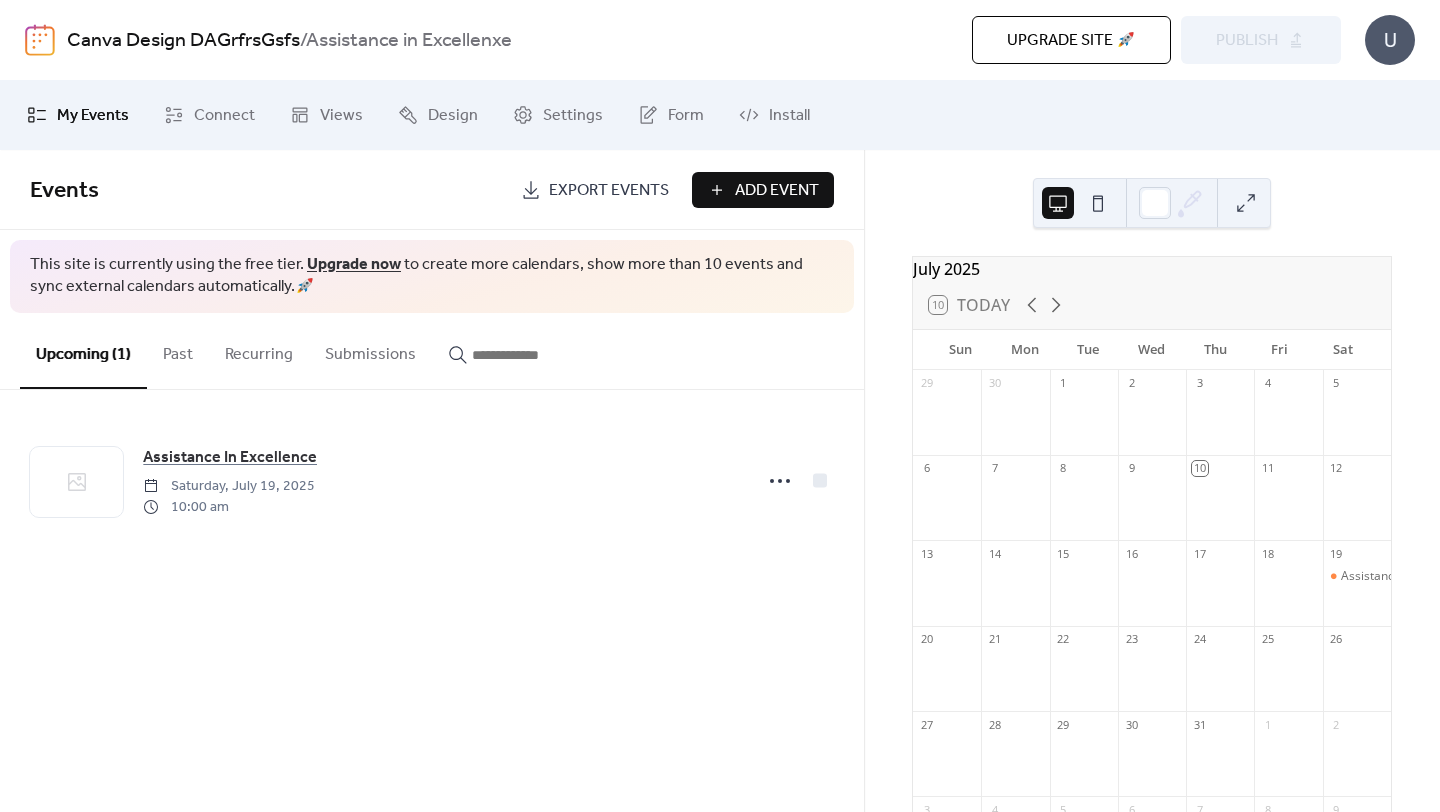 click at bounding box center (1246, 203) 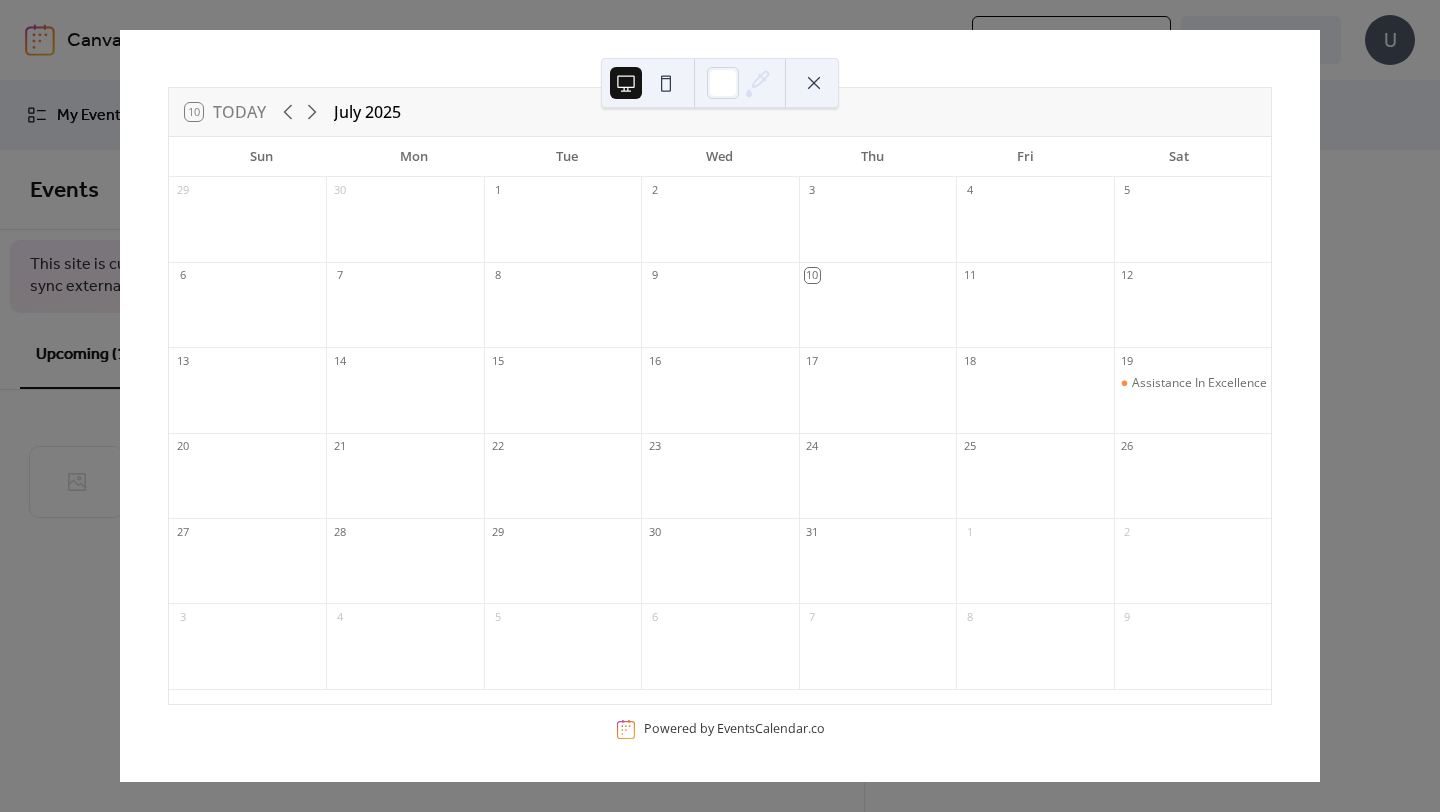 scroll, scrollTop: 0, scrollLeft: 0, axis: both 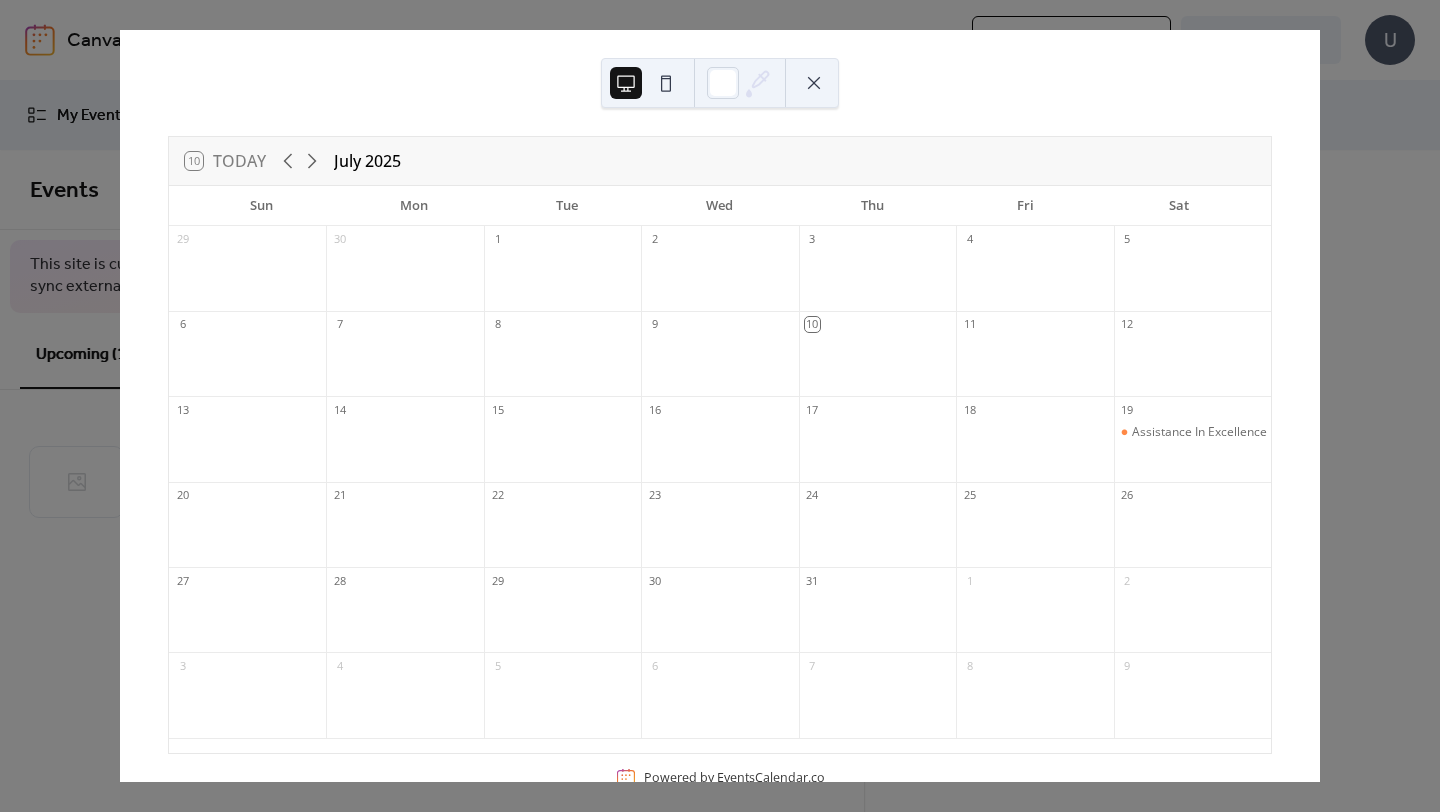 click at bounding box center (814, 83) 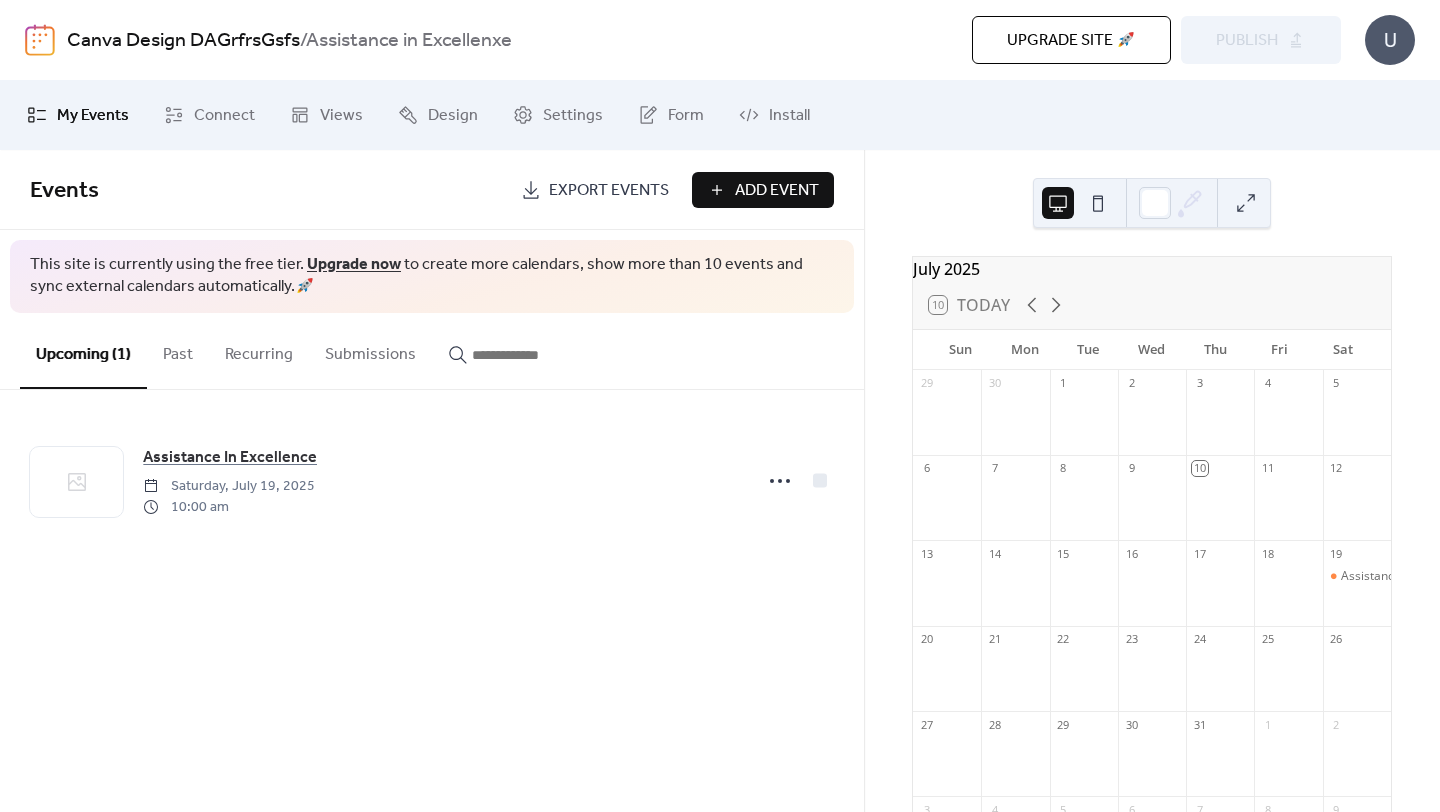 scroll, scrollTop: 0, scrollLeft: 0, axis: both 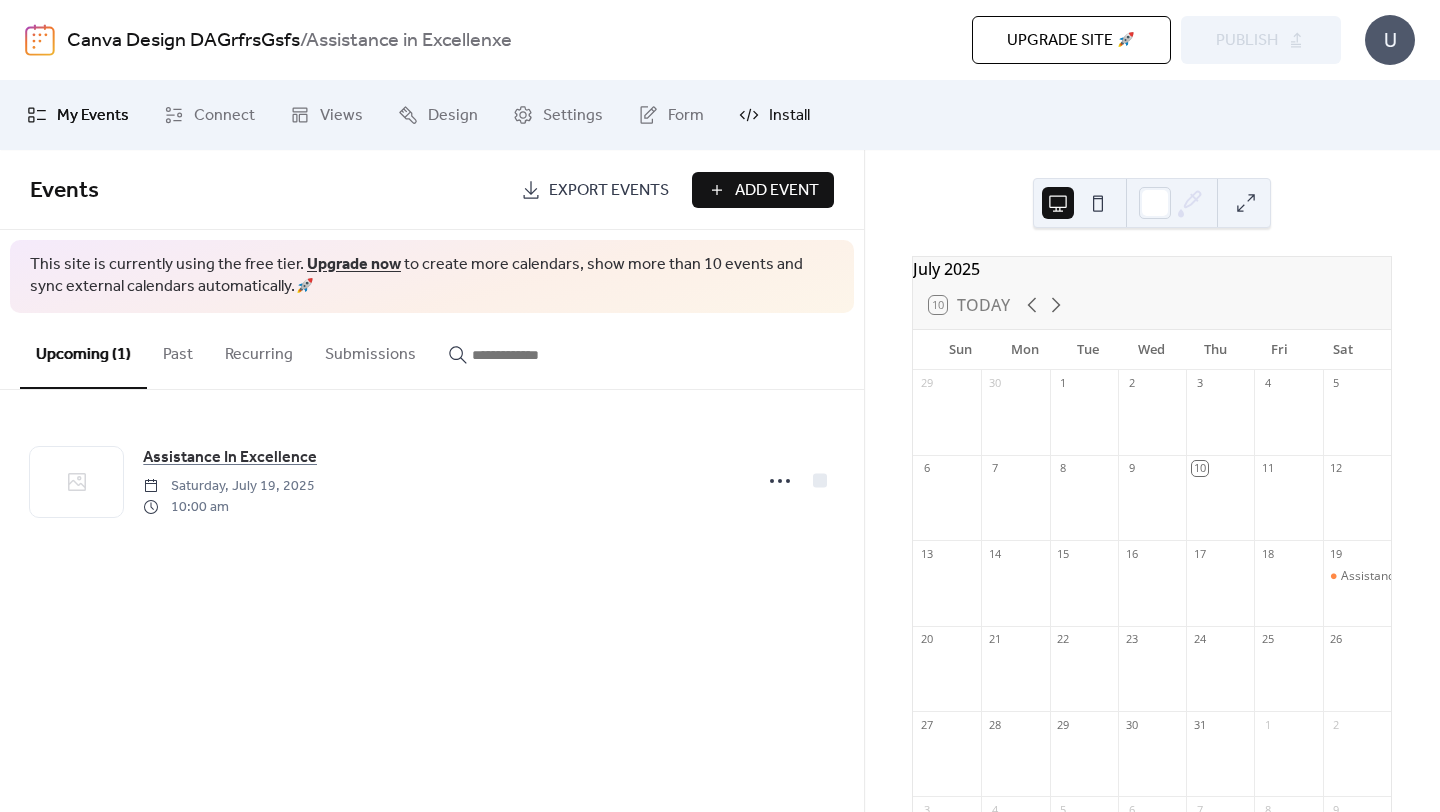 click on "Install" at bounding box center (789, 116) 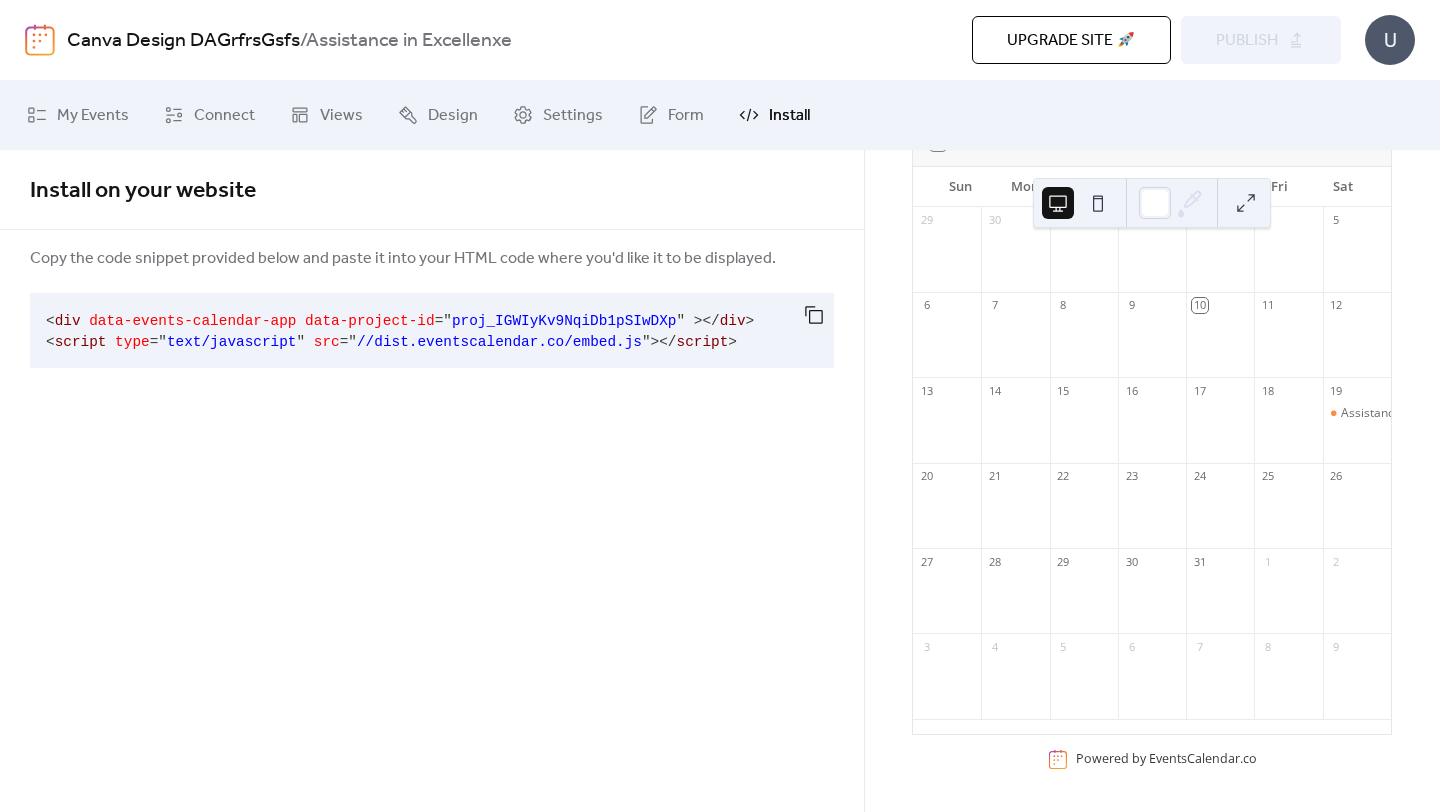 scroll, scrollTop: 0, scrollLeft: 0, axis: both 